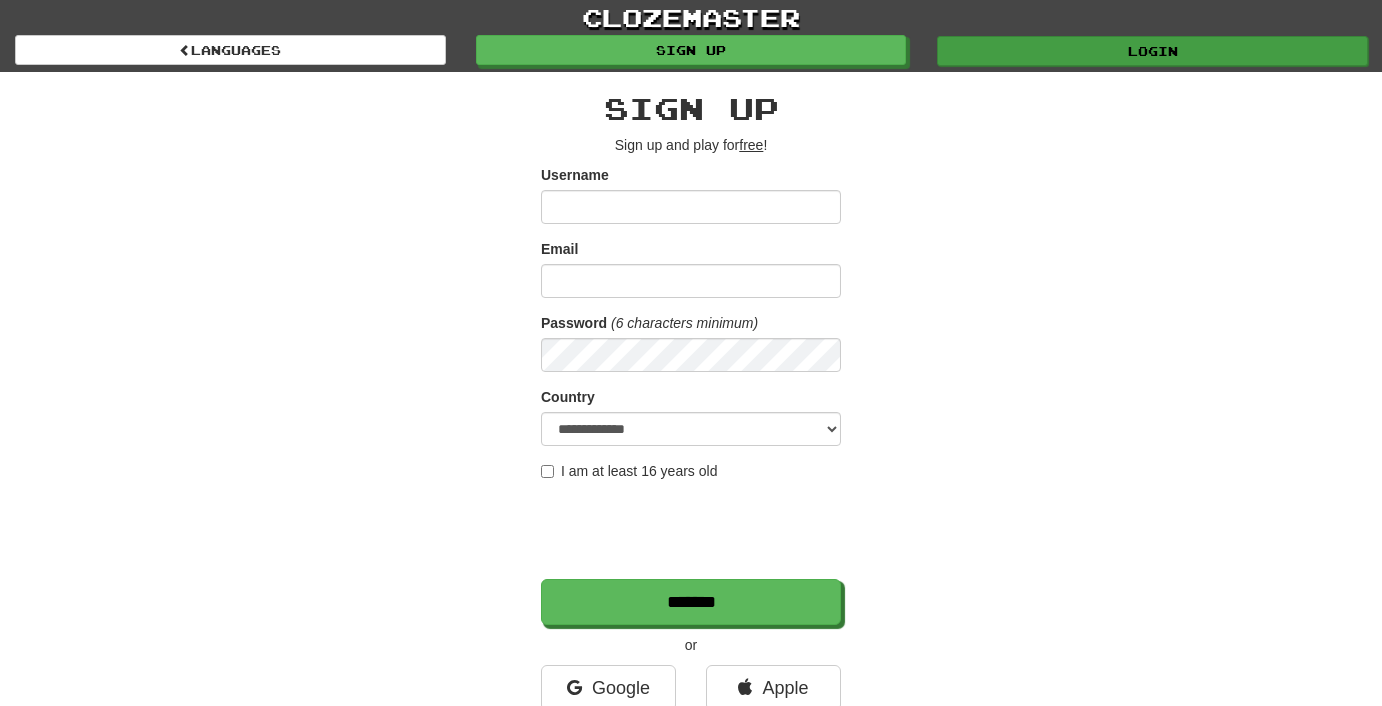 click on "Login" at bounding box center (1152, 51) 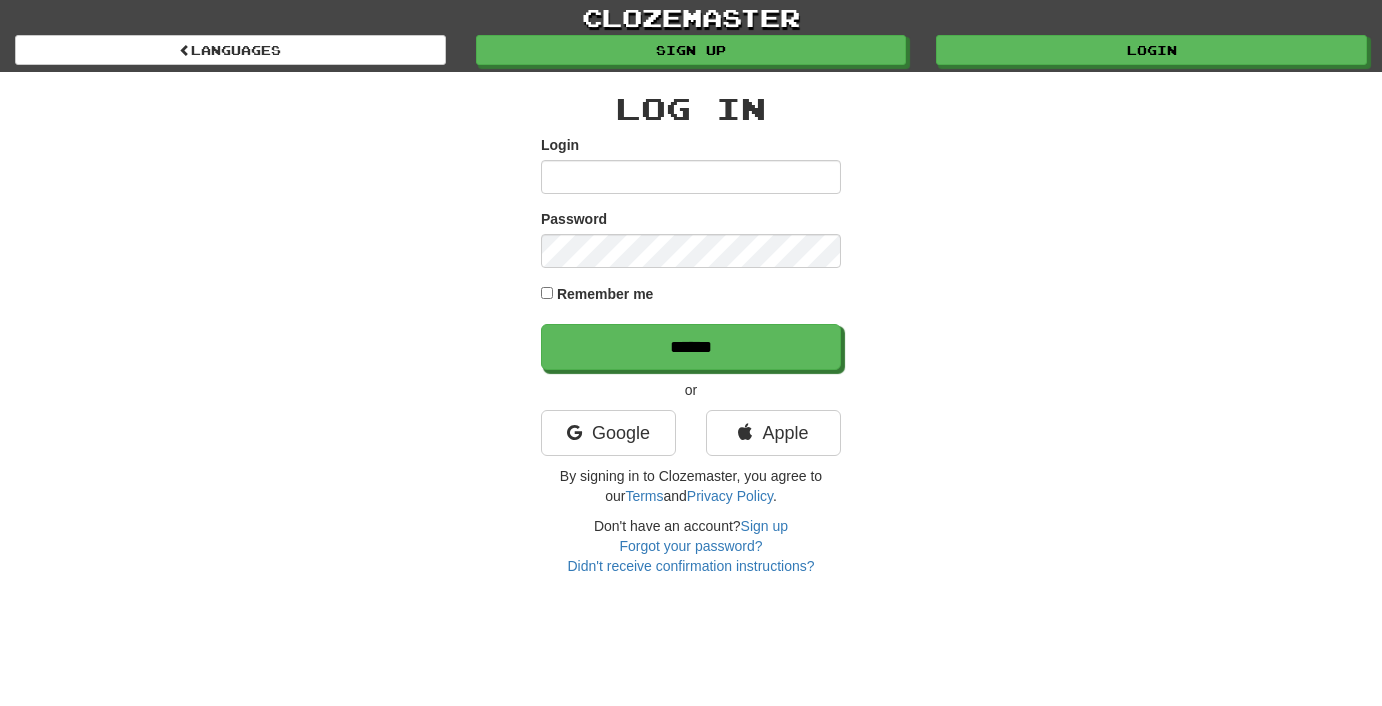 scroll, scrollTop: 0, scrollLeft: 0, axis: both 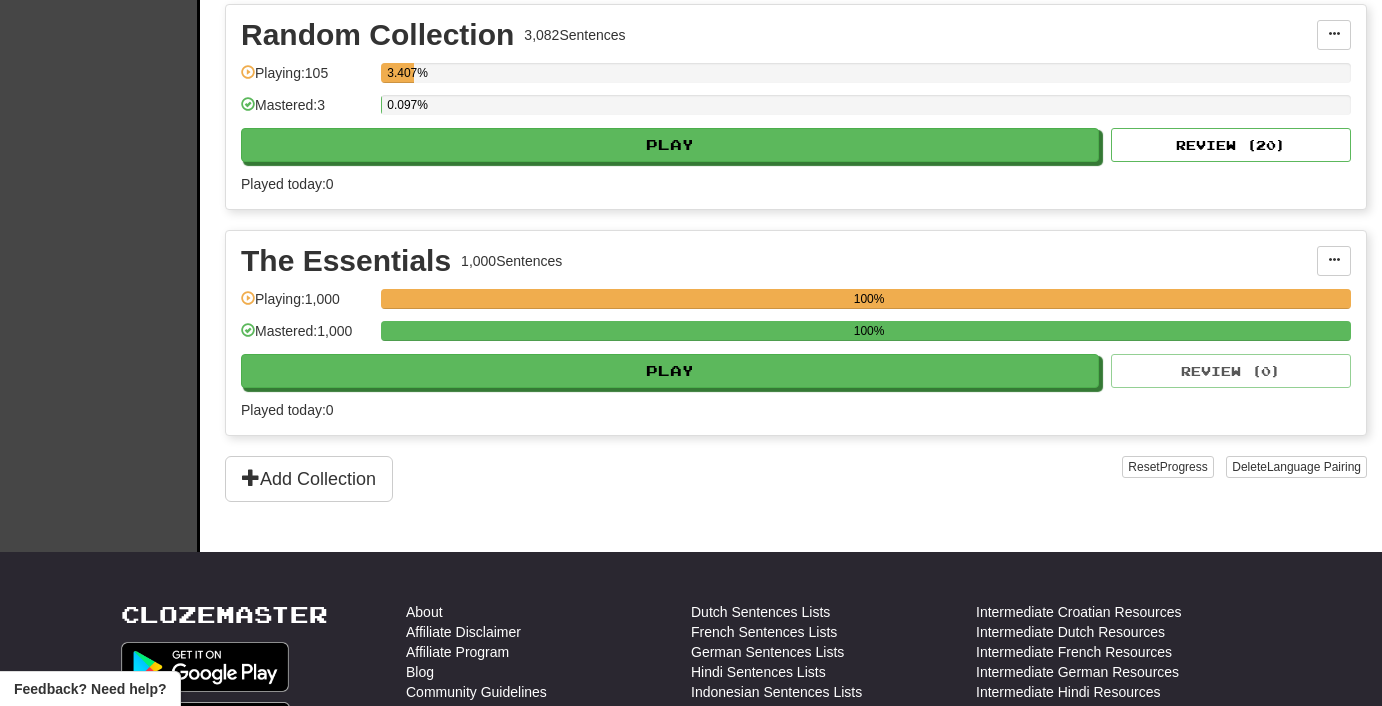 click on "0.097%" at bounding box center [866, 111] 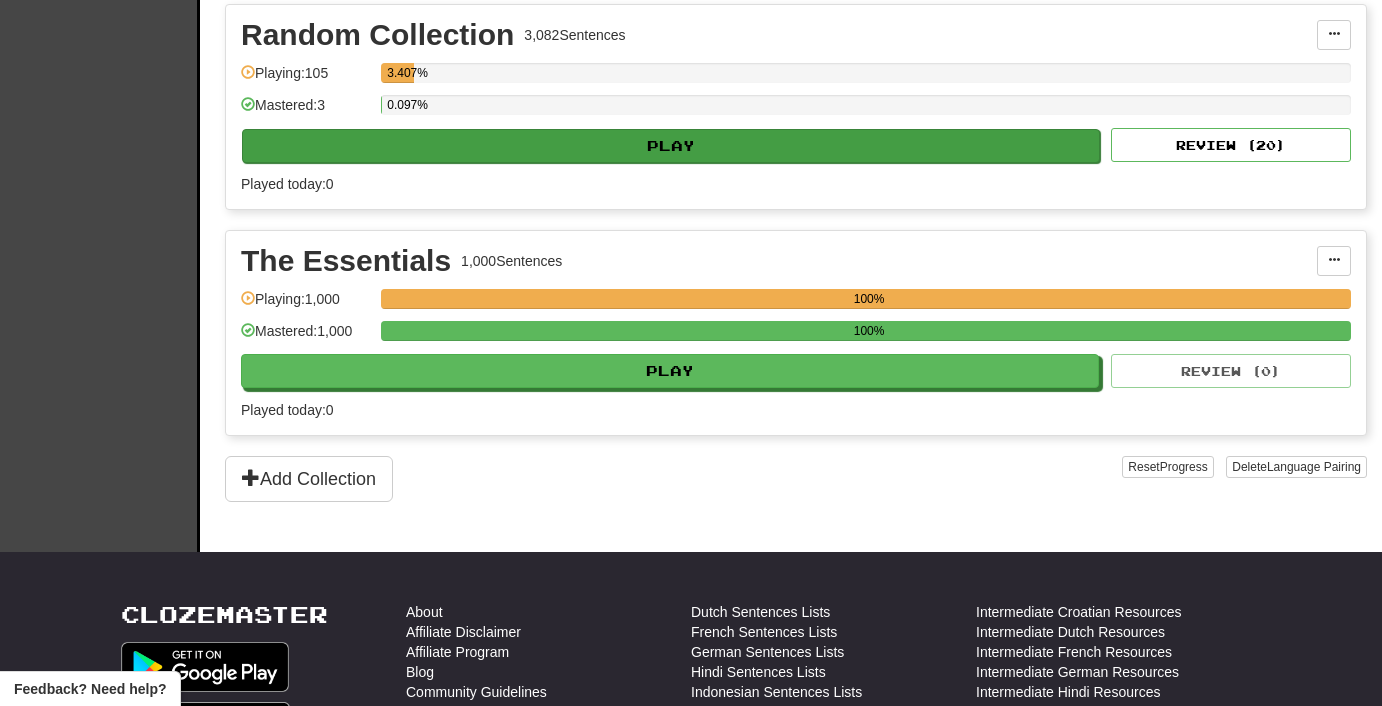 click on "Play" at bounding box center (671, 146) 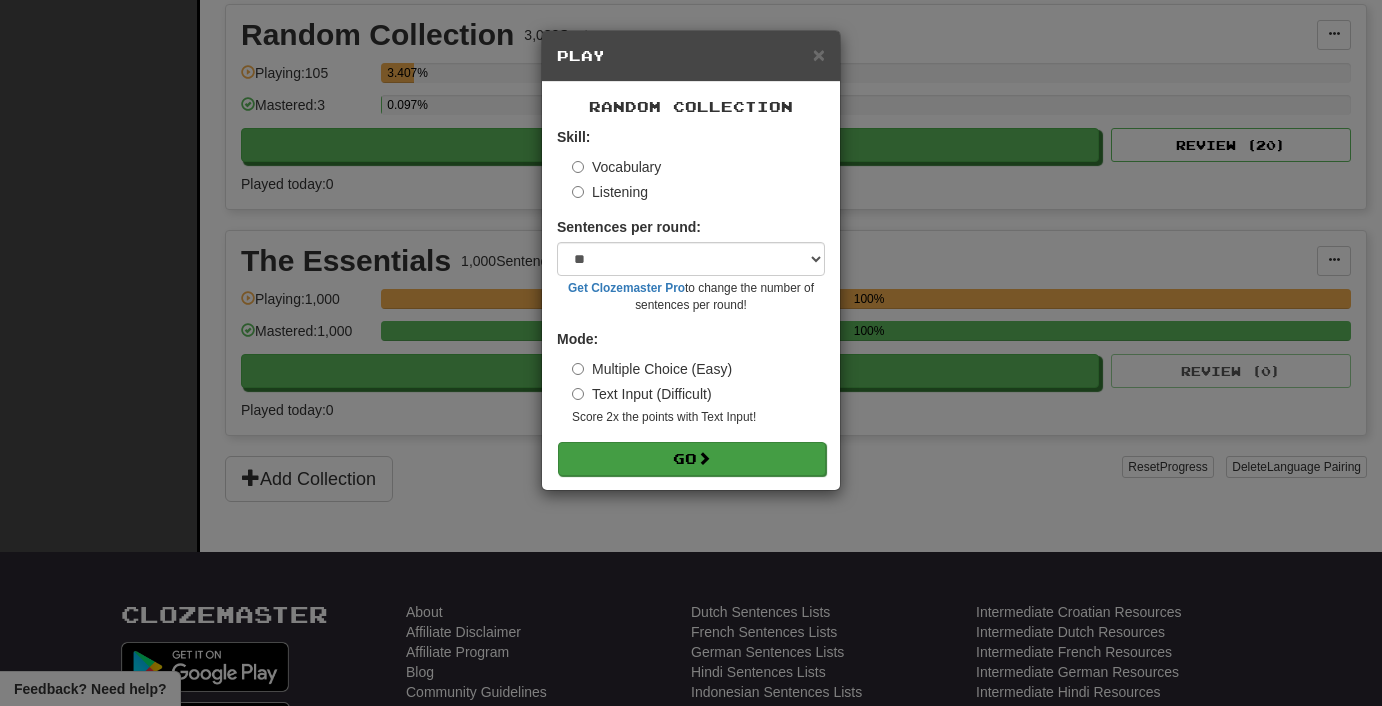 click on "Go" at bounding box center (692, 459) 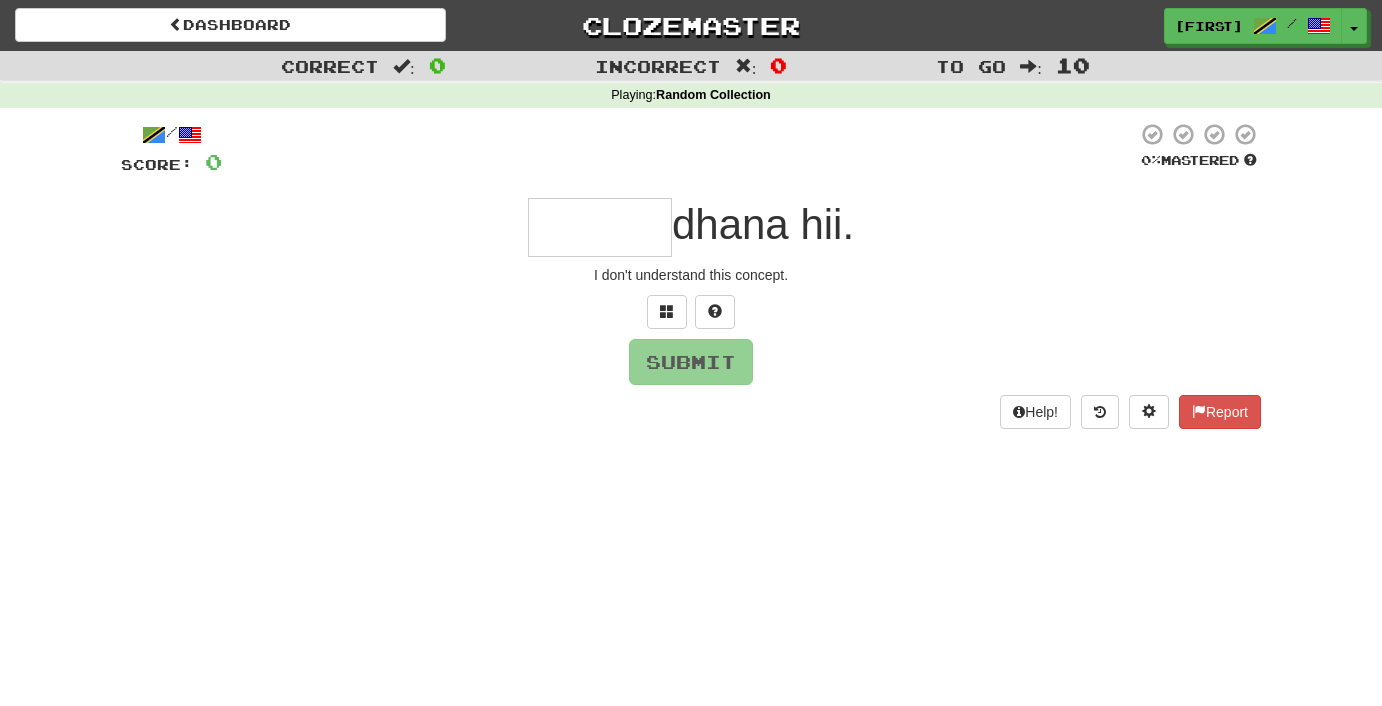 scroll, scrollTop: 0, scrollLeft: 0, axis: both 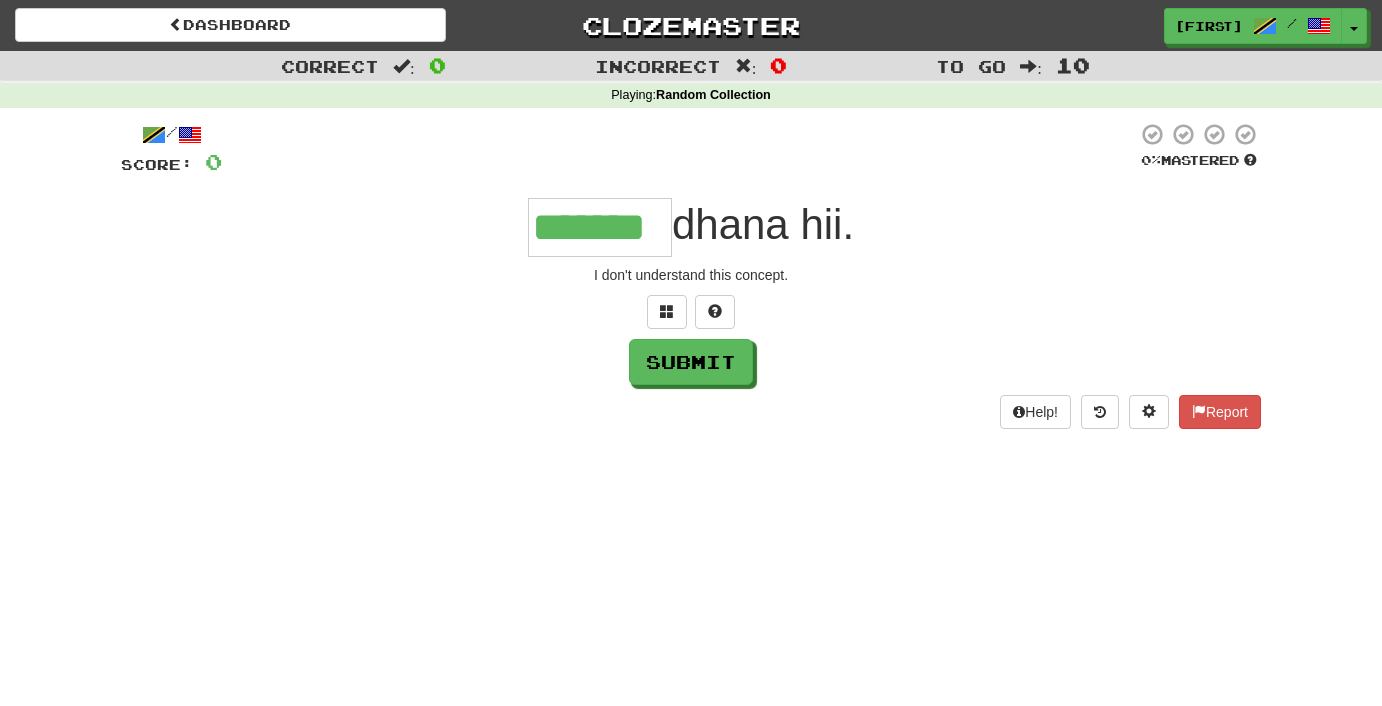 type on "*******" 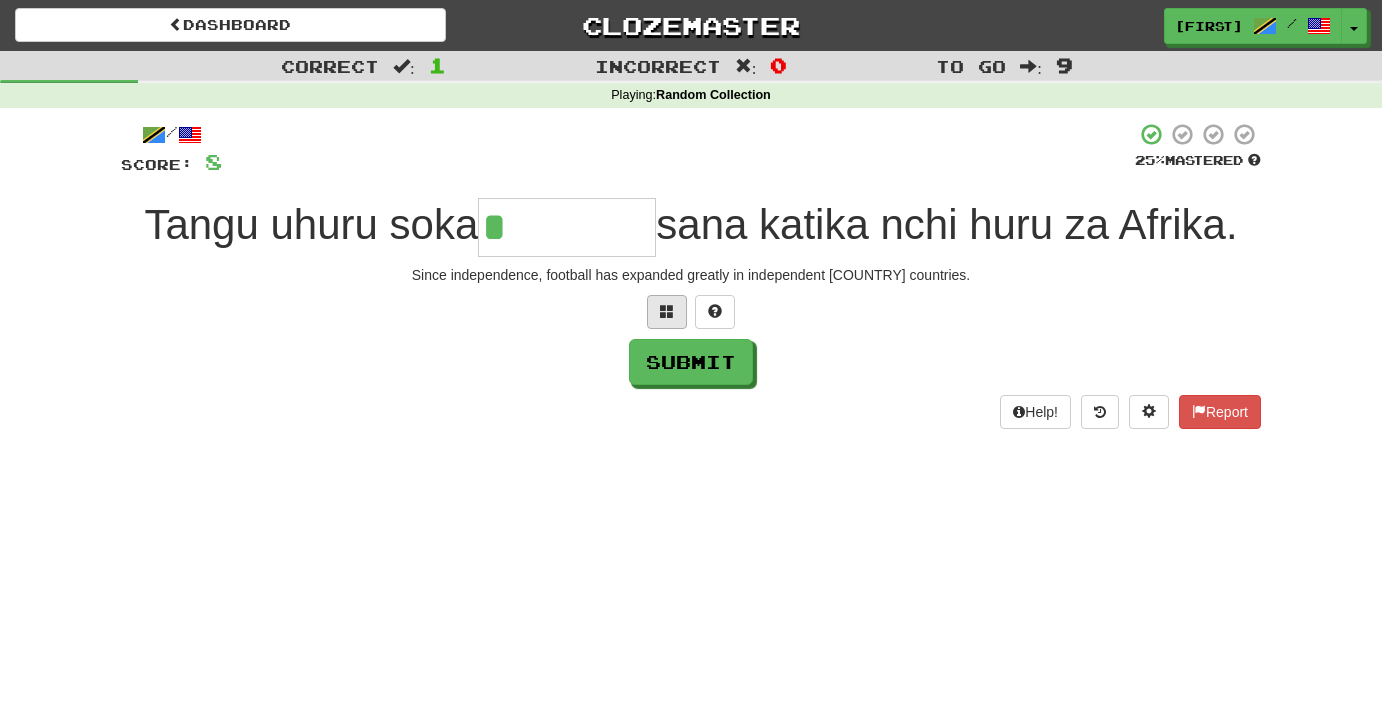 click at bounding box center (667, 312) 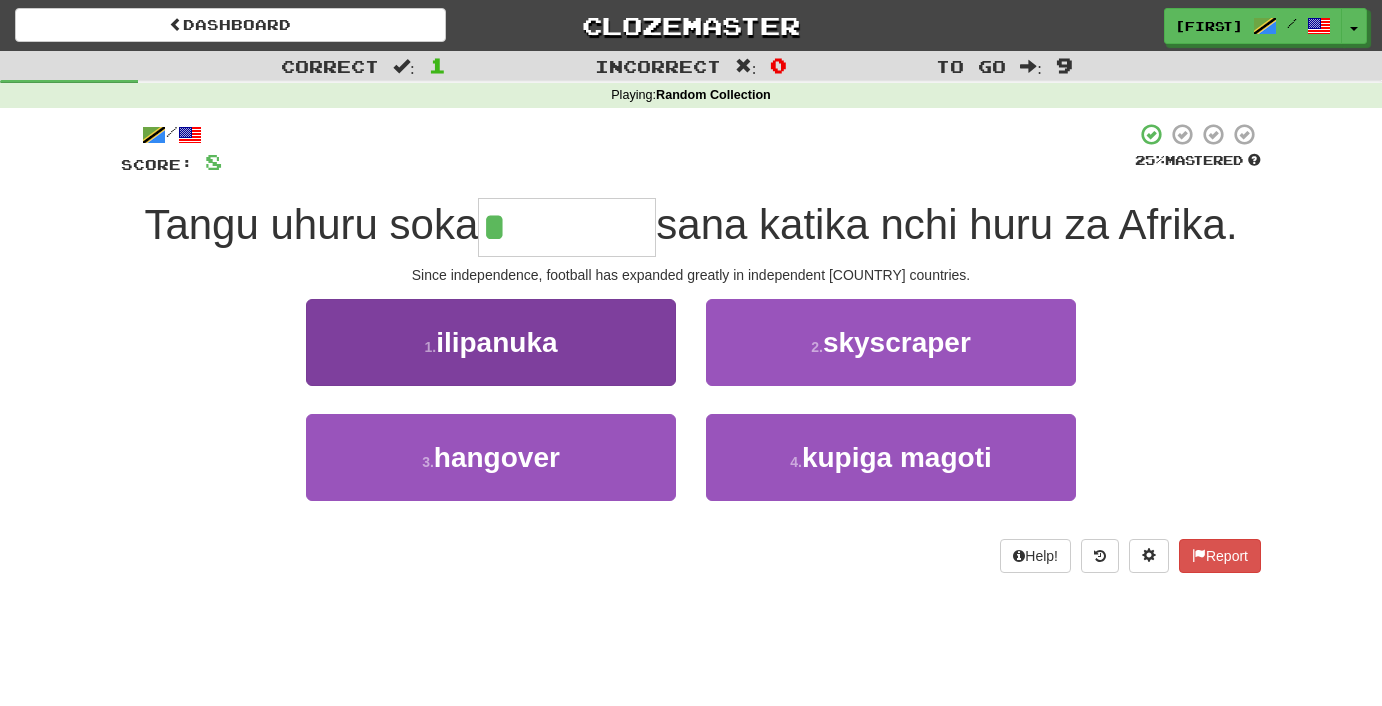 click on "ilipanuka" at bounding box center (496, 342) 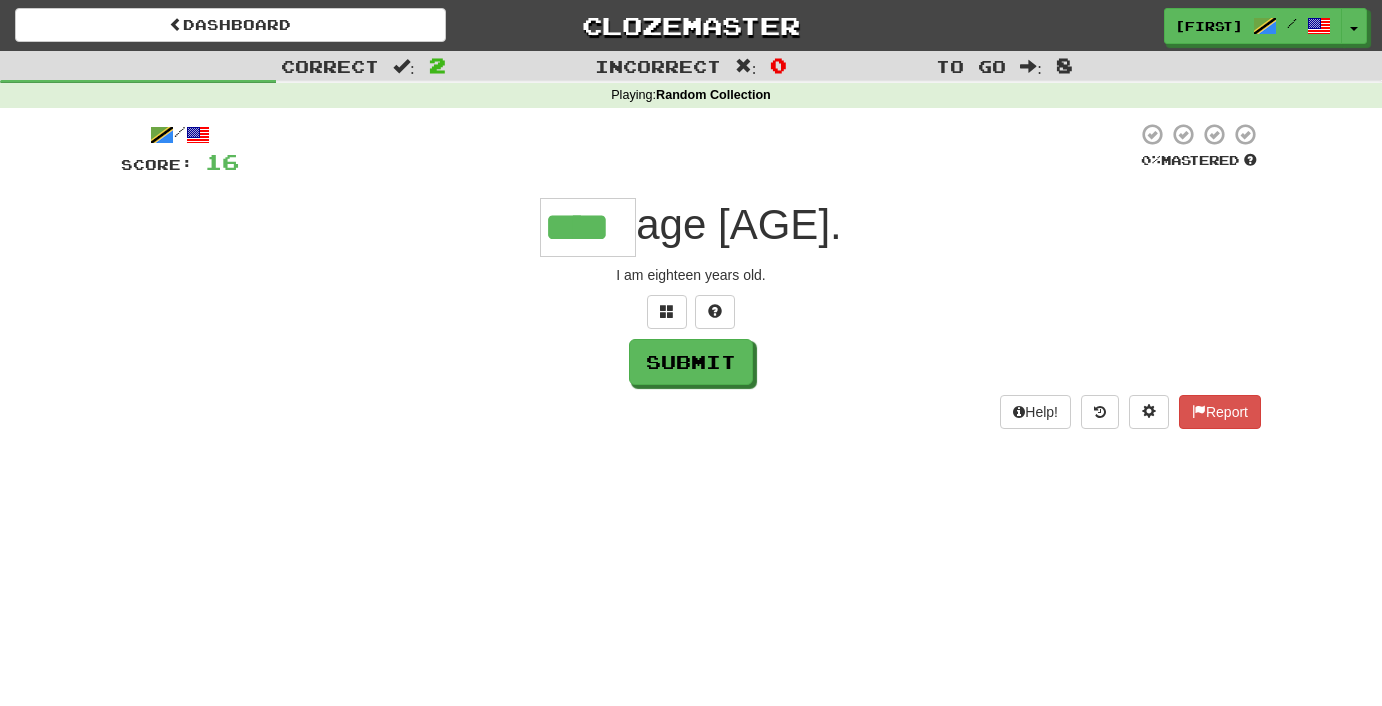 type on "****" 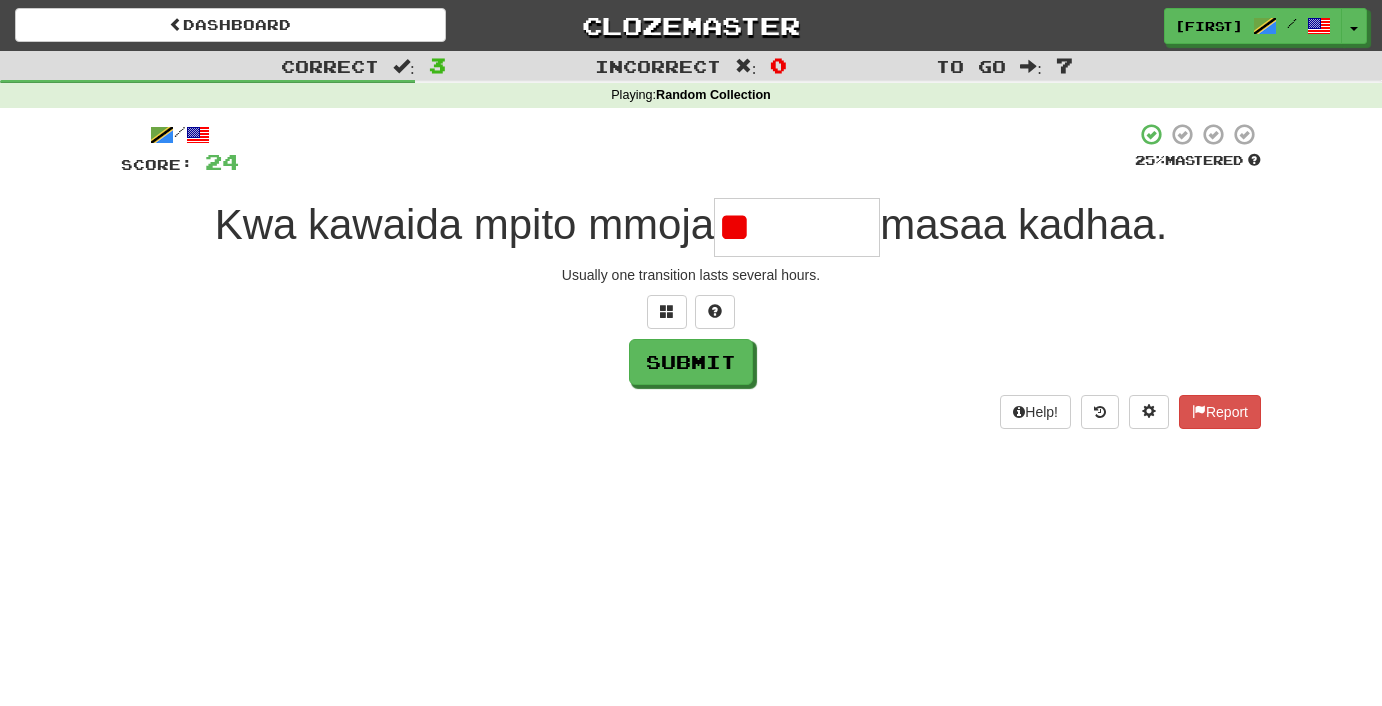 type on "*" 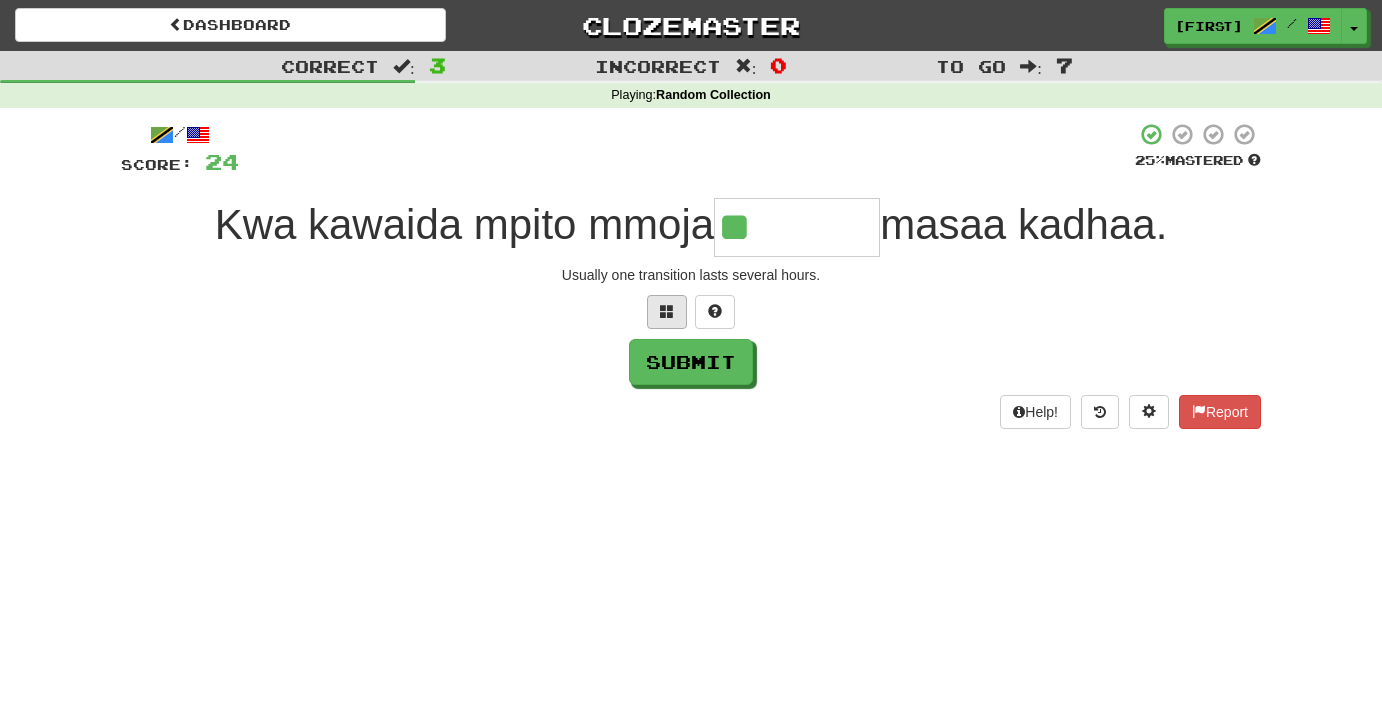 click at bounding box center [667, 311] 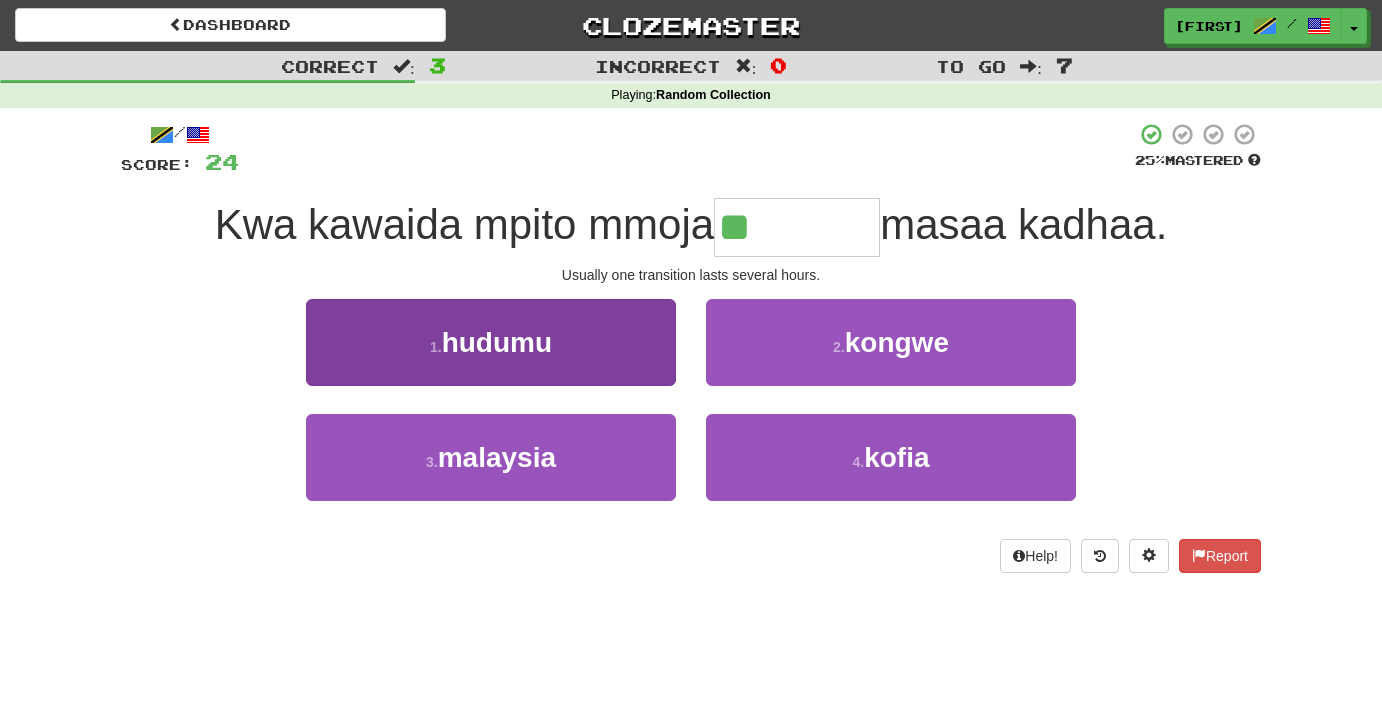 click on "1 .  hudumu" at bounding box center (491, 342) 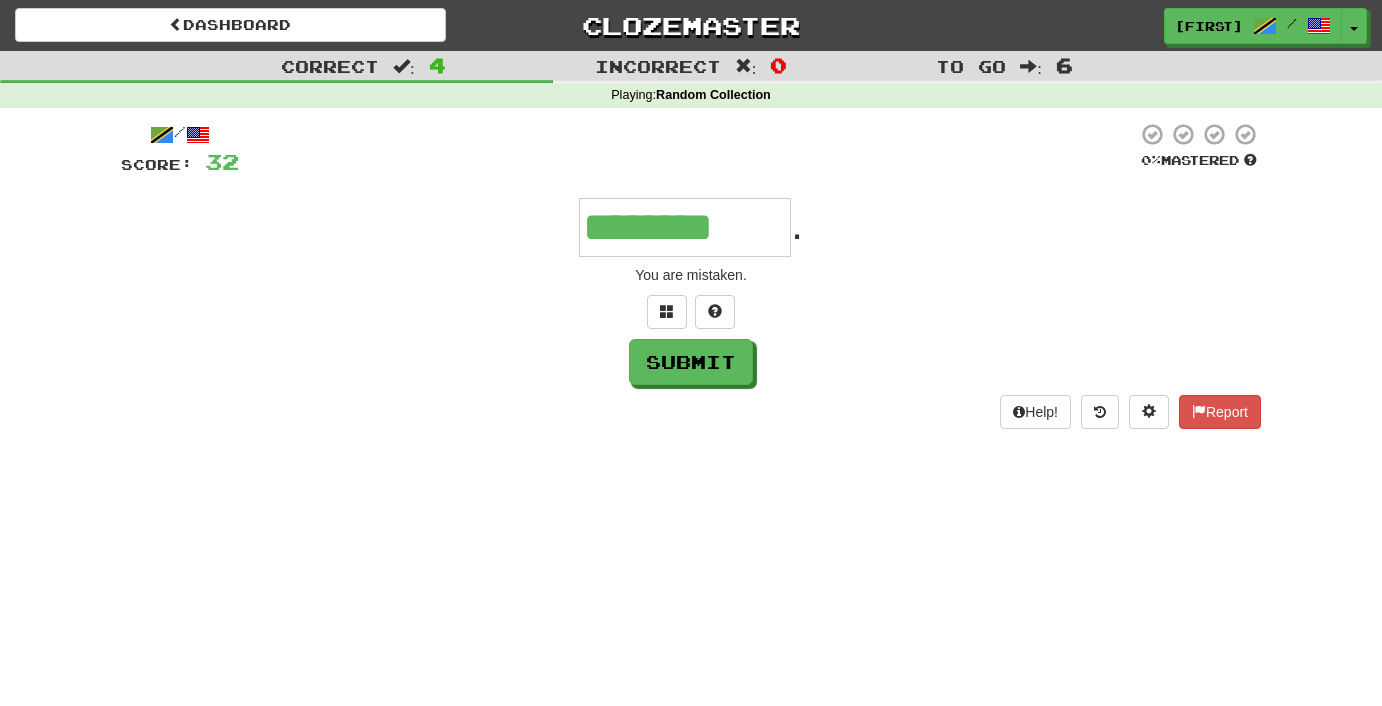 type on "********" 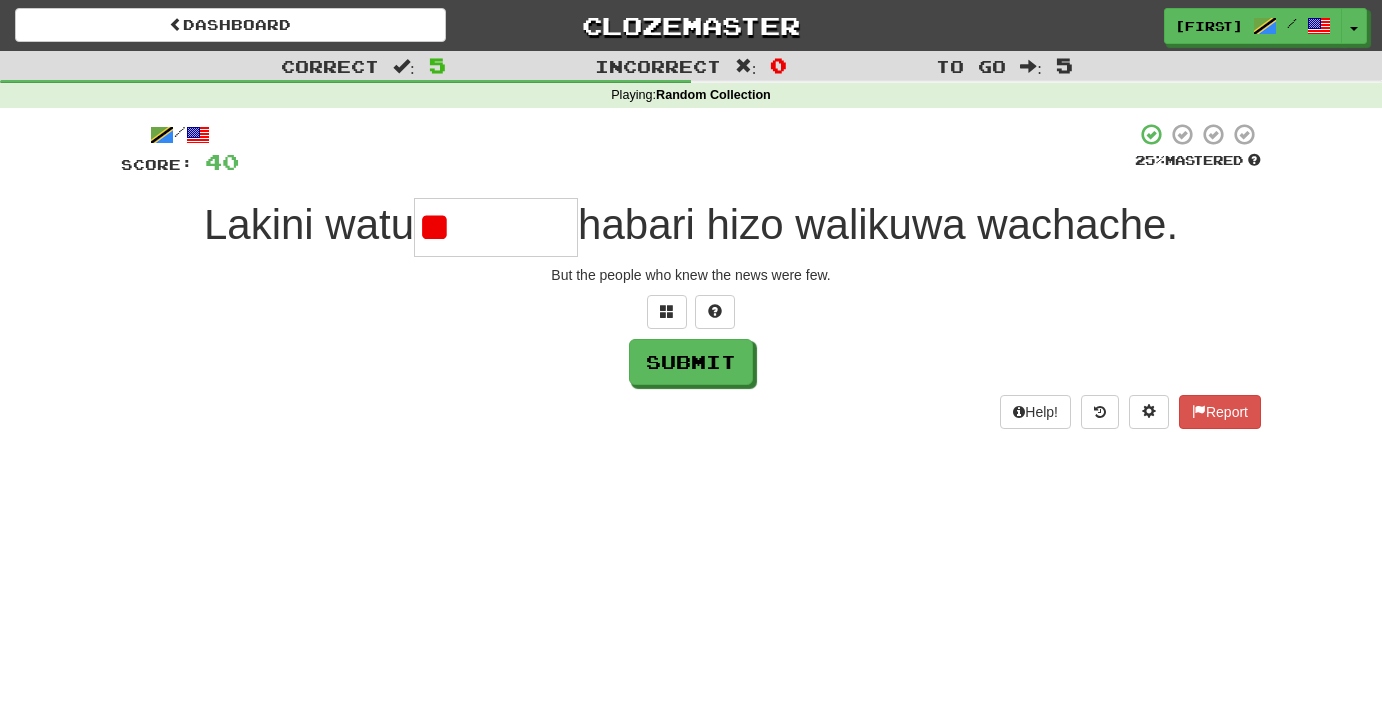 type on "*" 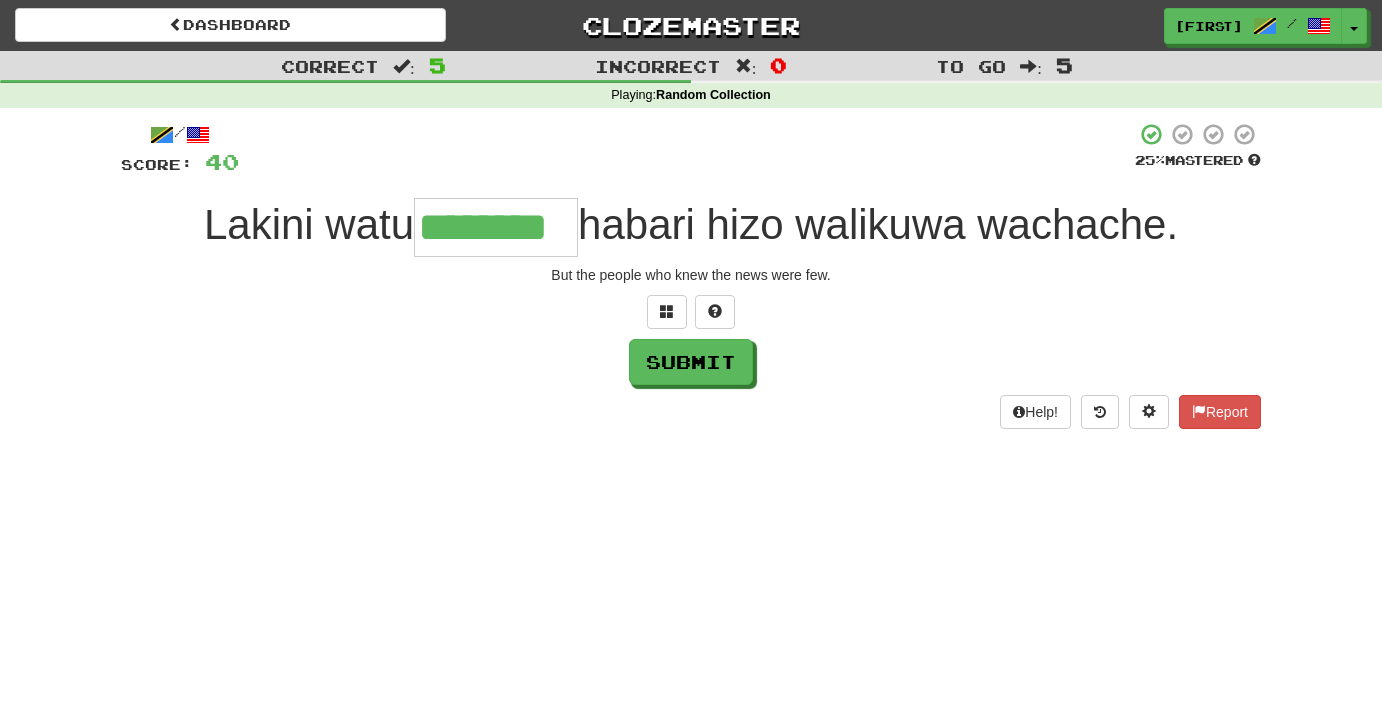 type on "********" 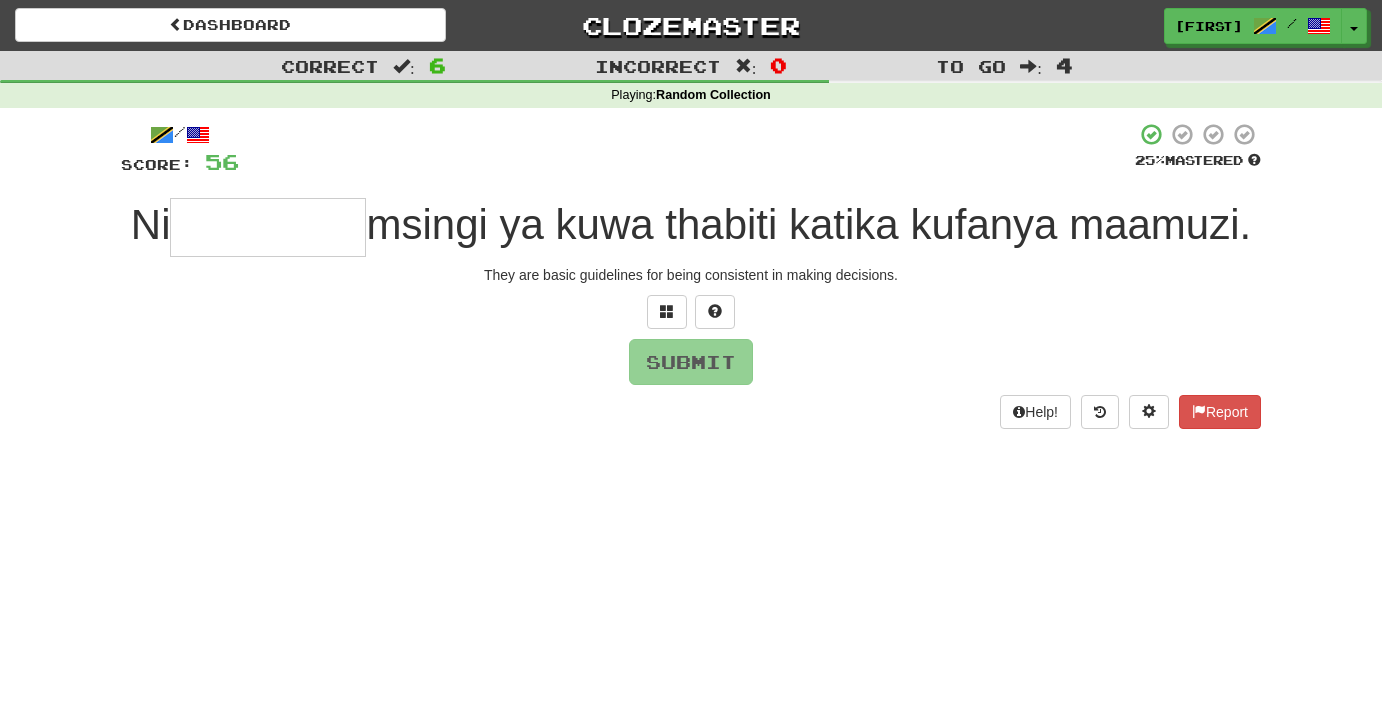 type on "*" 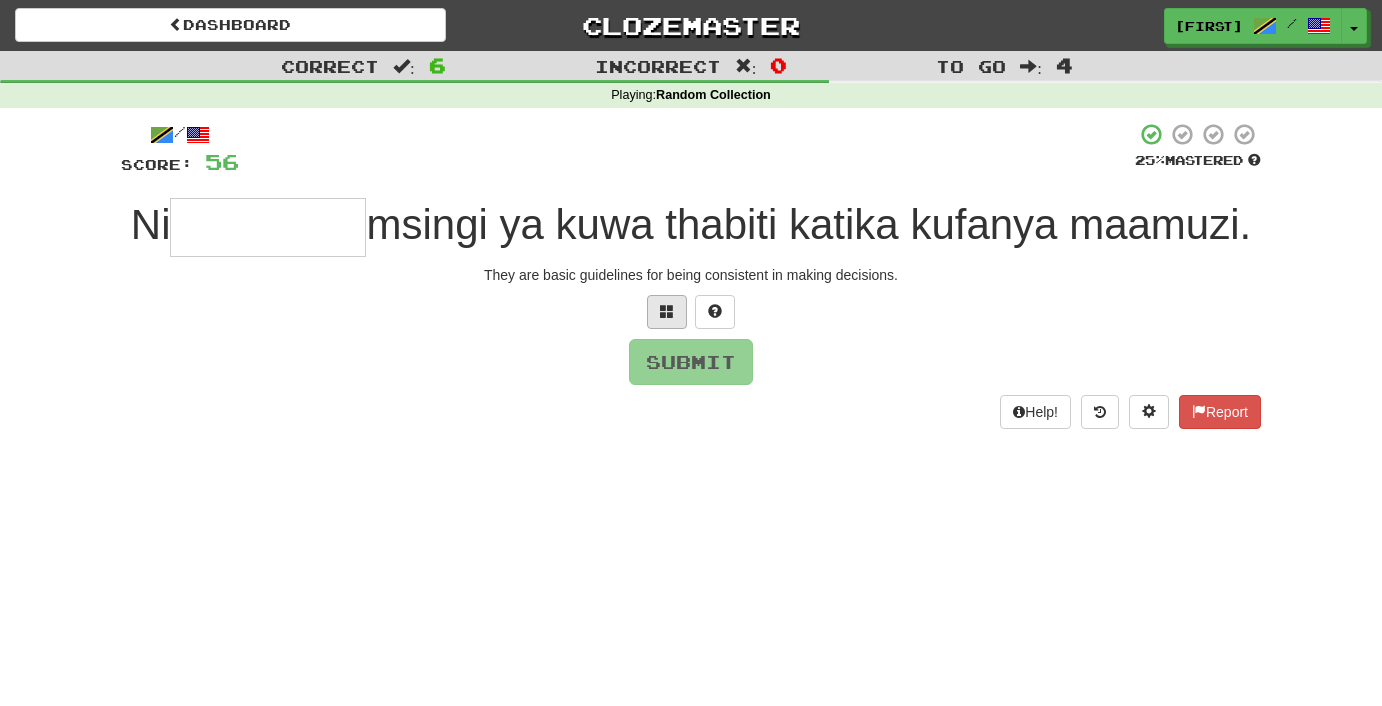click at bounding box center (667, 312) 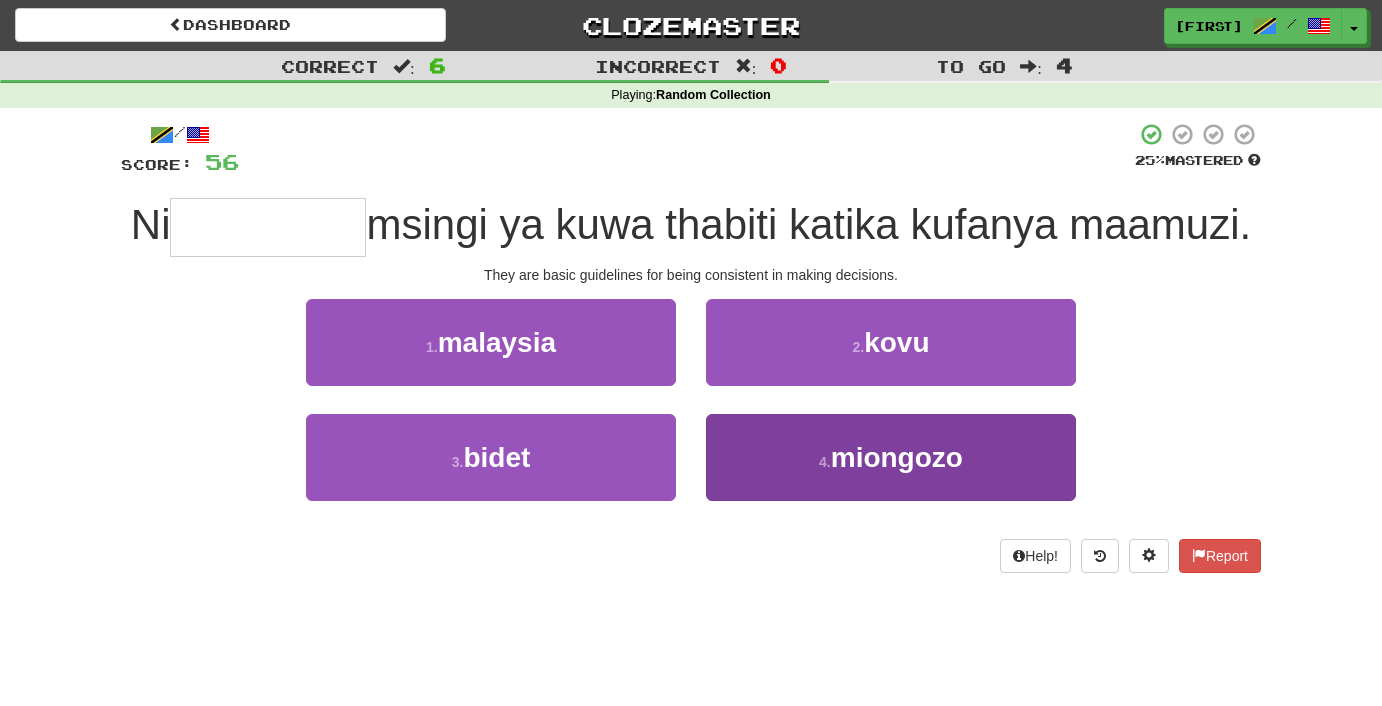 click on "4 .  miongozo" at bounding box center (891, 457) 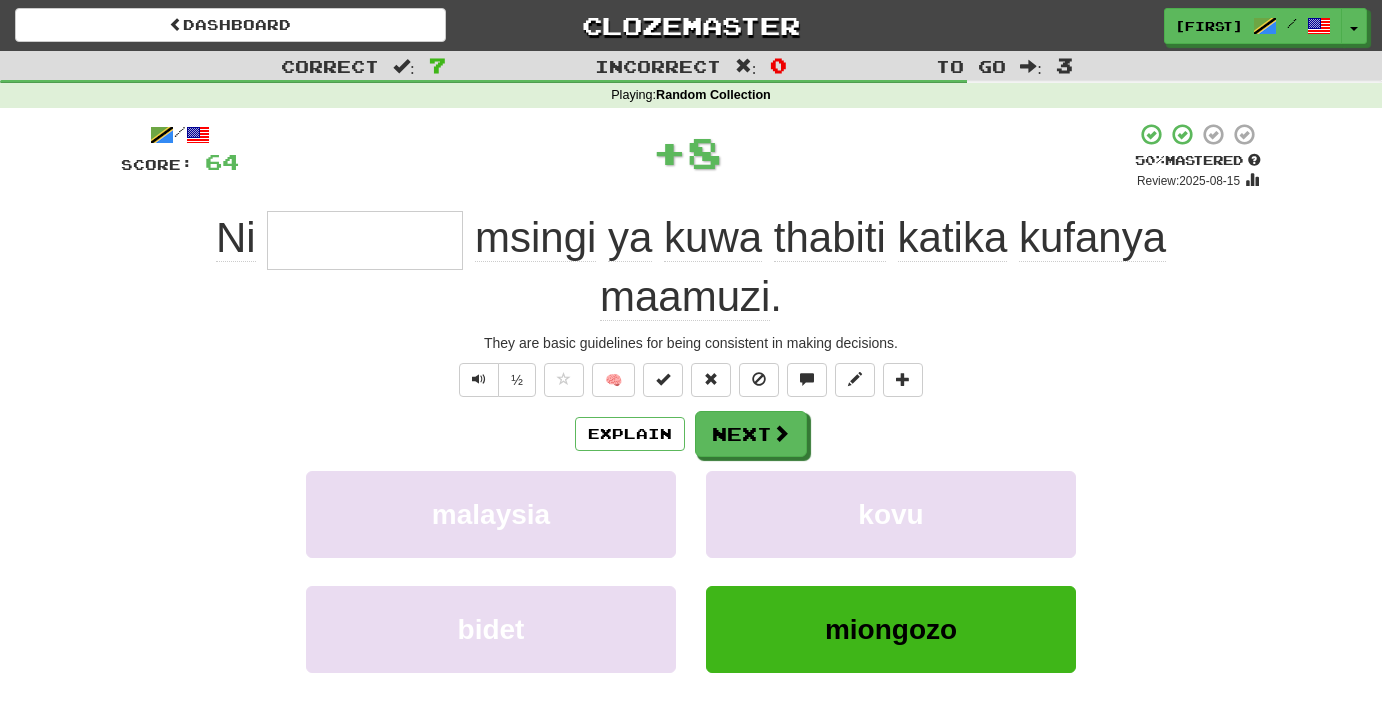 type on "********" 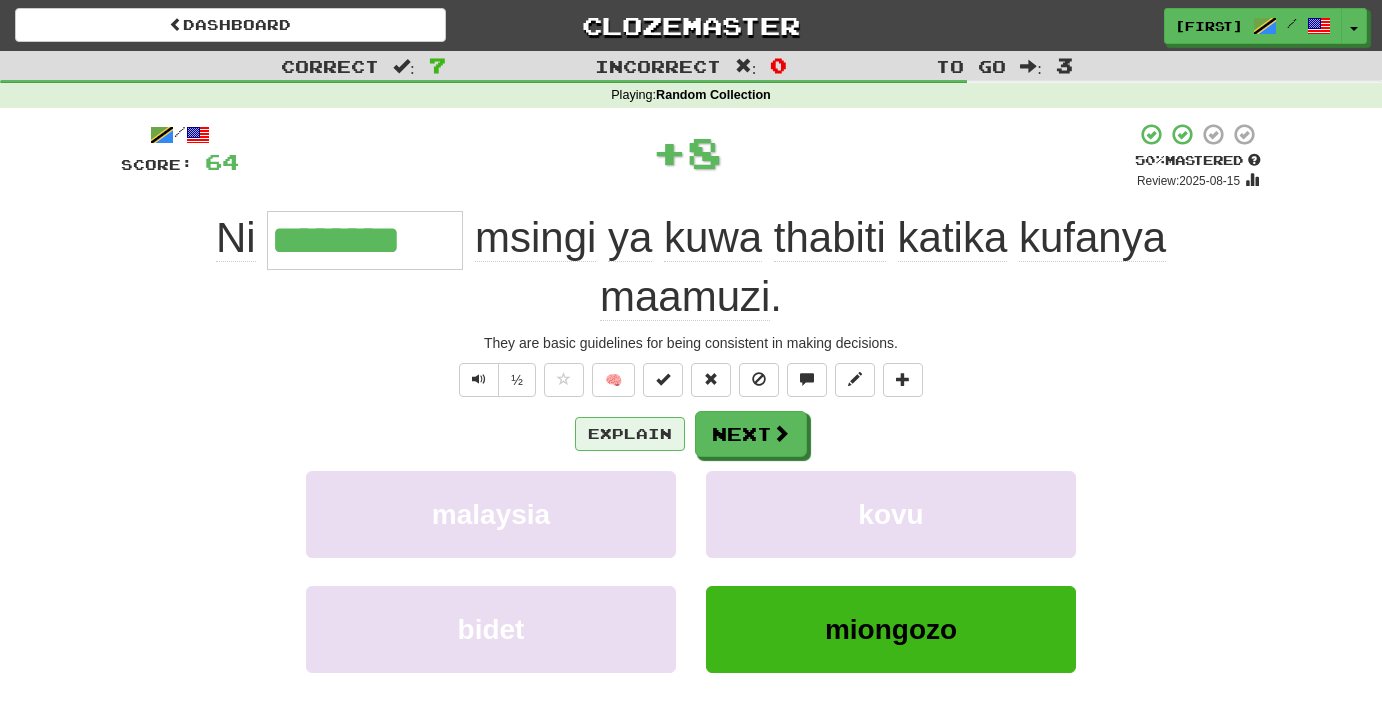click on "Explain" at bounding box center (630, 434) 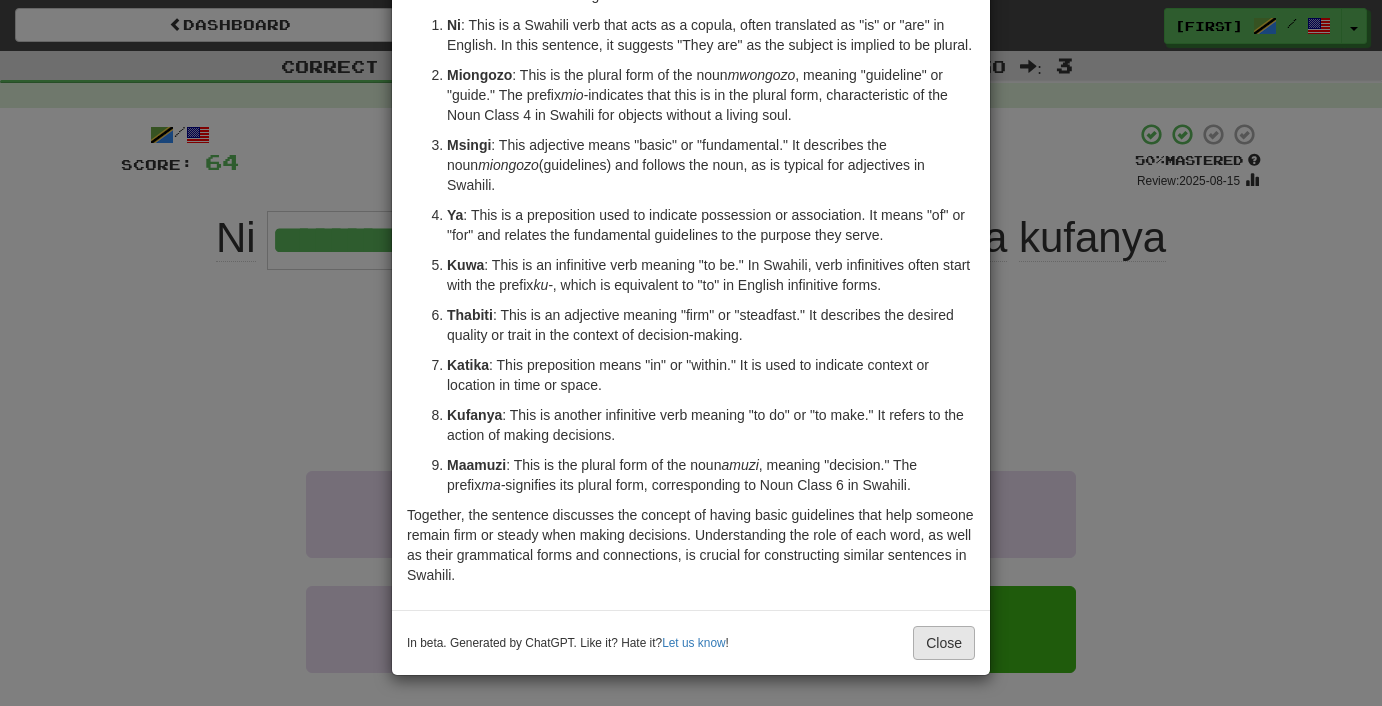 scroll, scrollTop: 172, scrollLeft: 0, axis: vertical 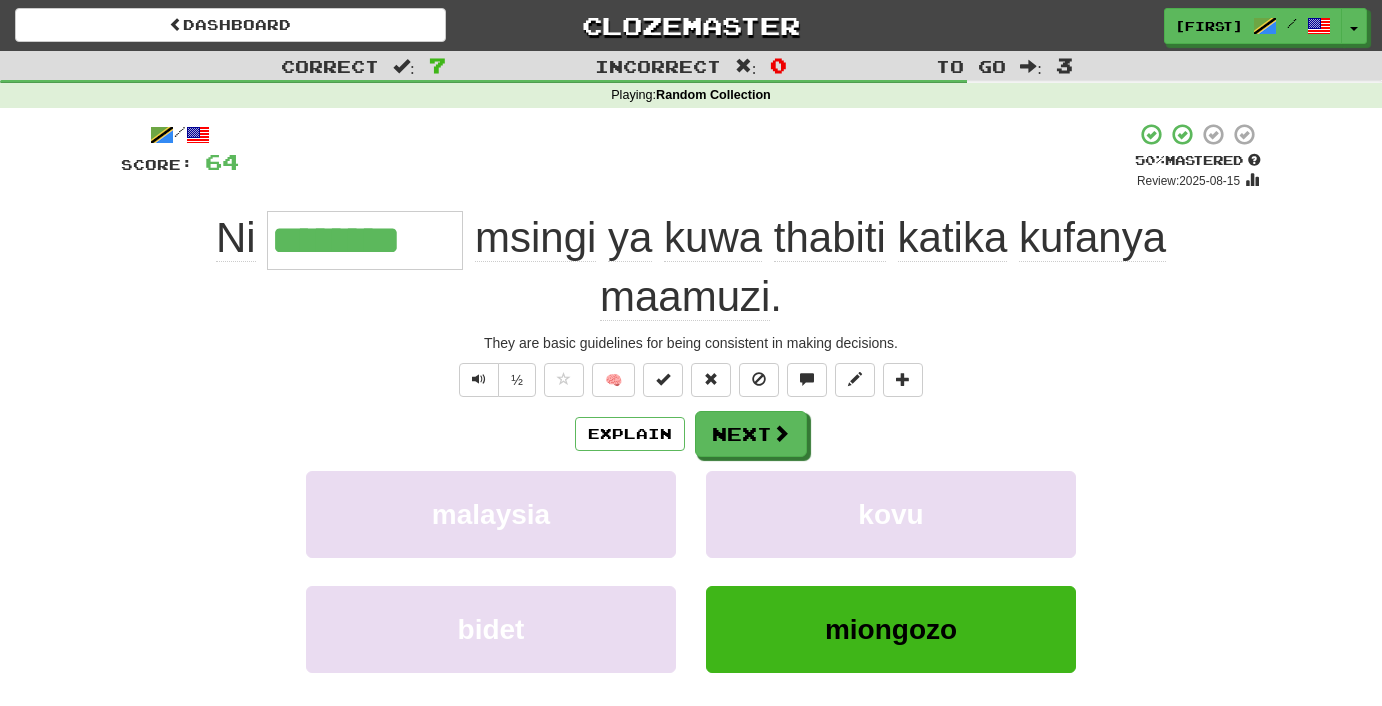 click on "Next" at bounding box center [751, 434] 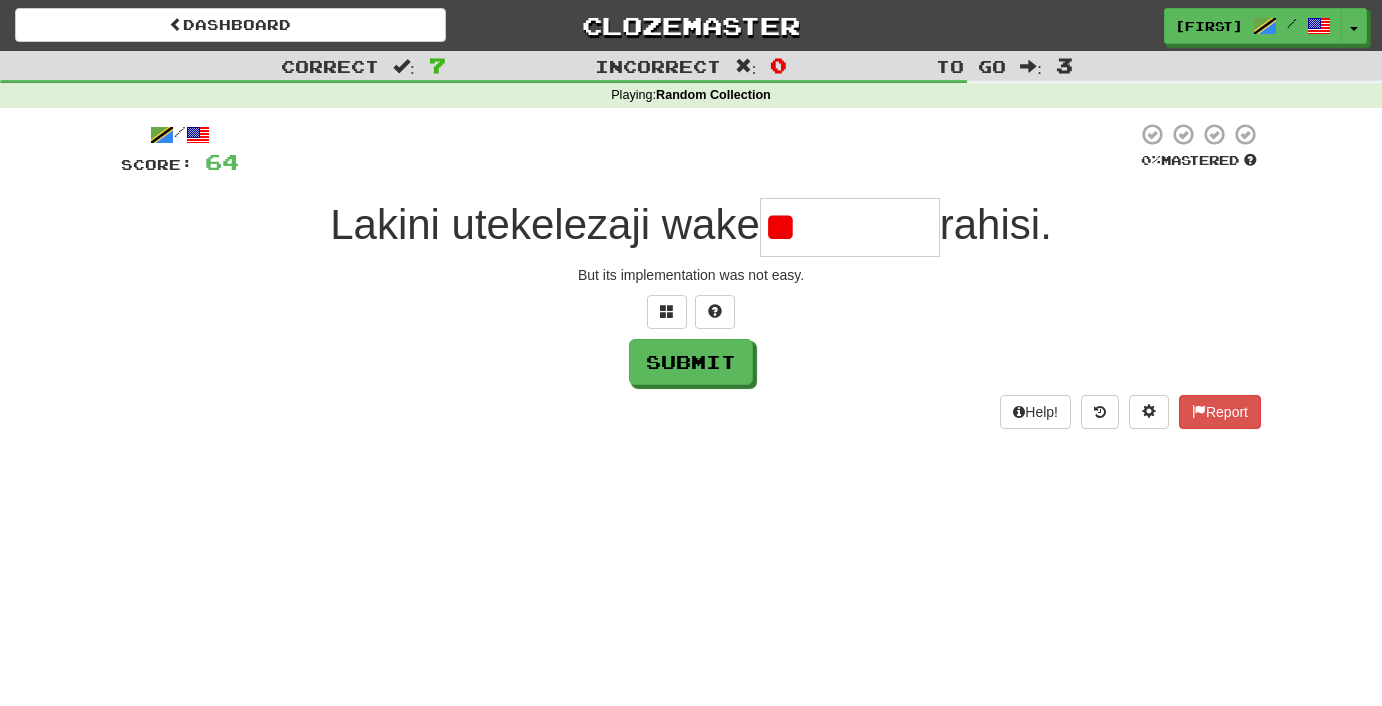 type on "*" 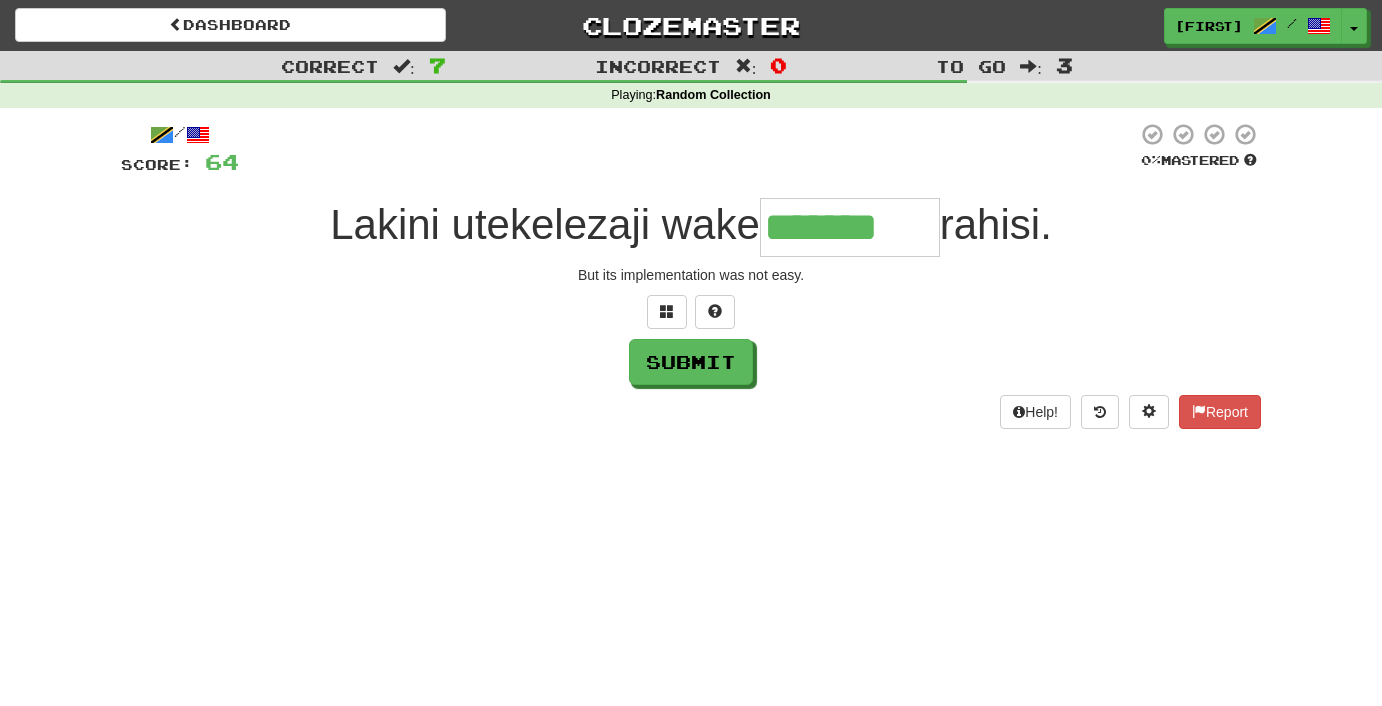 type on "*******" 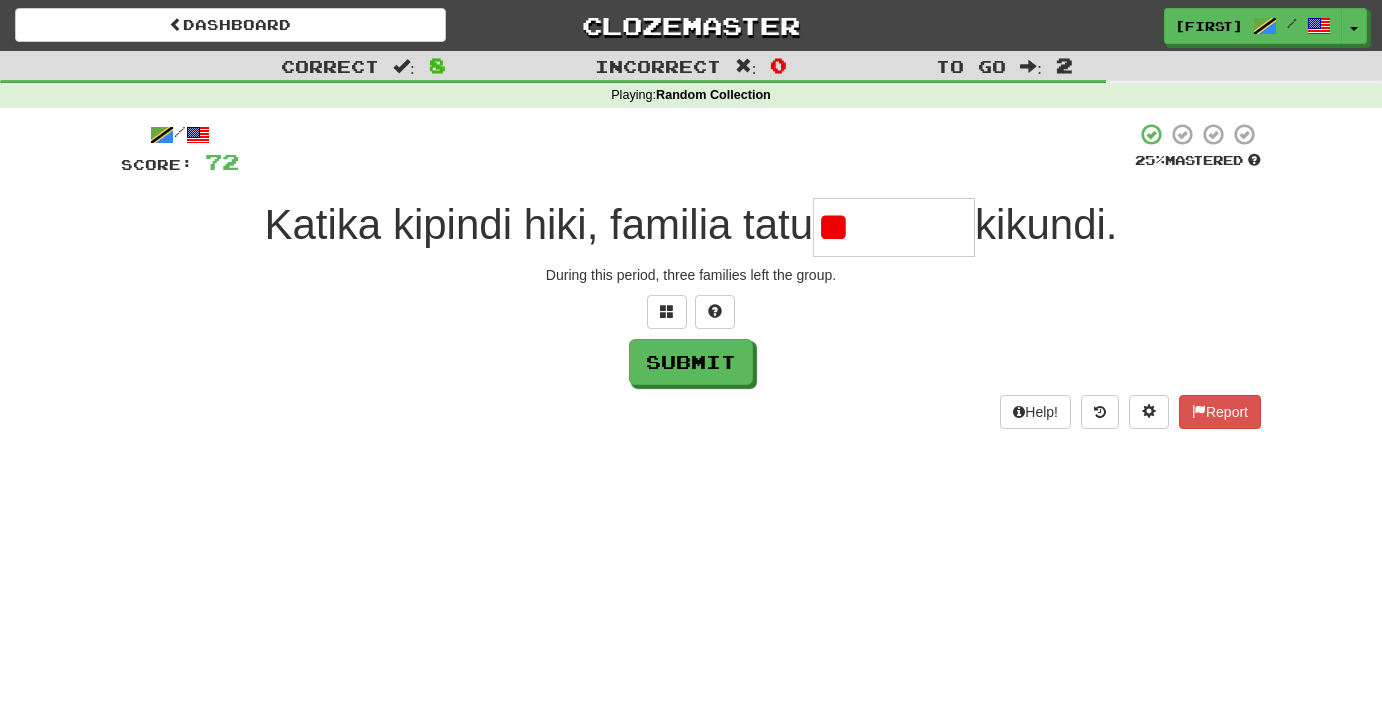 type on "*" 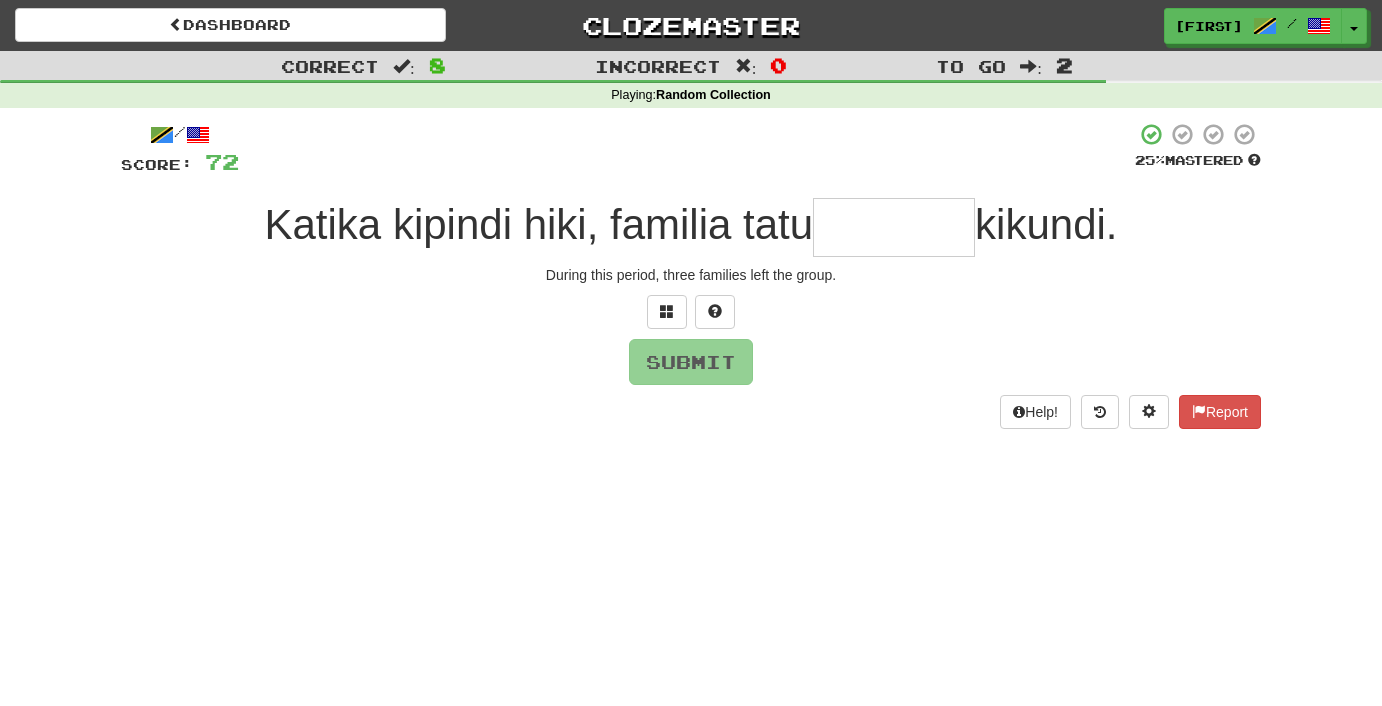 type on "*" 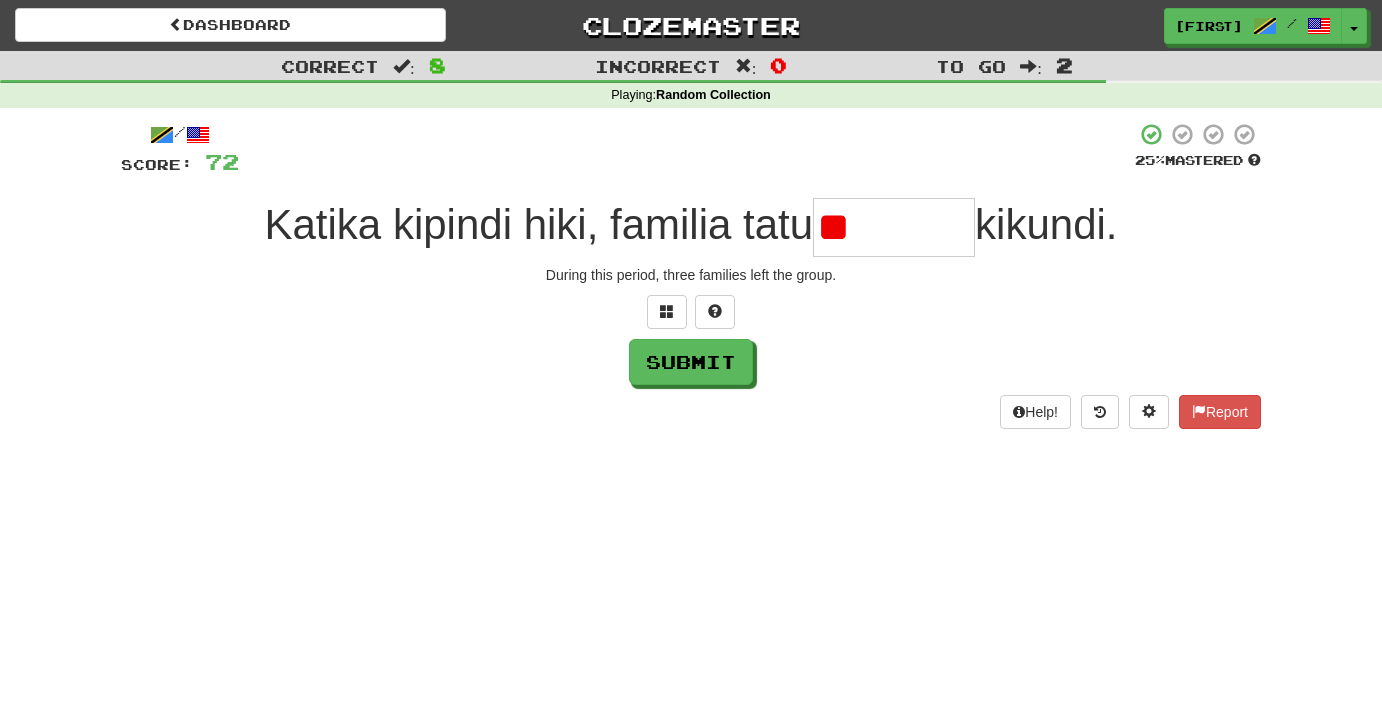 type on "*" 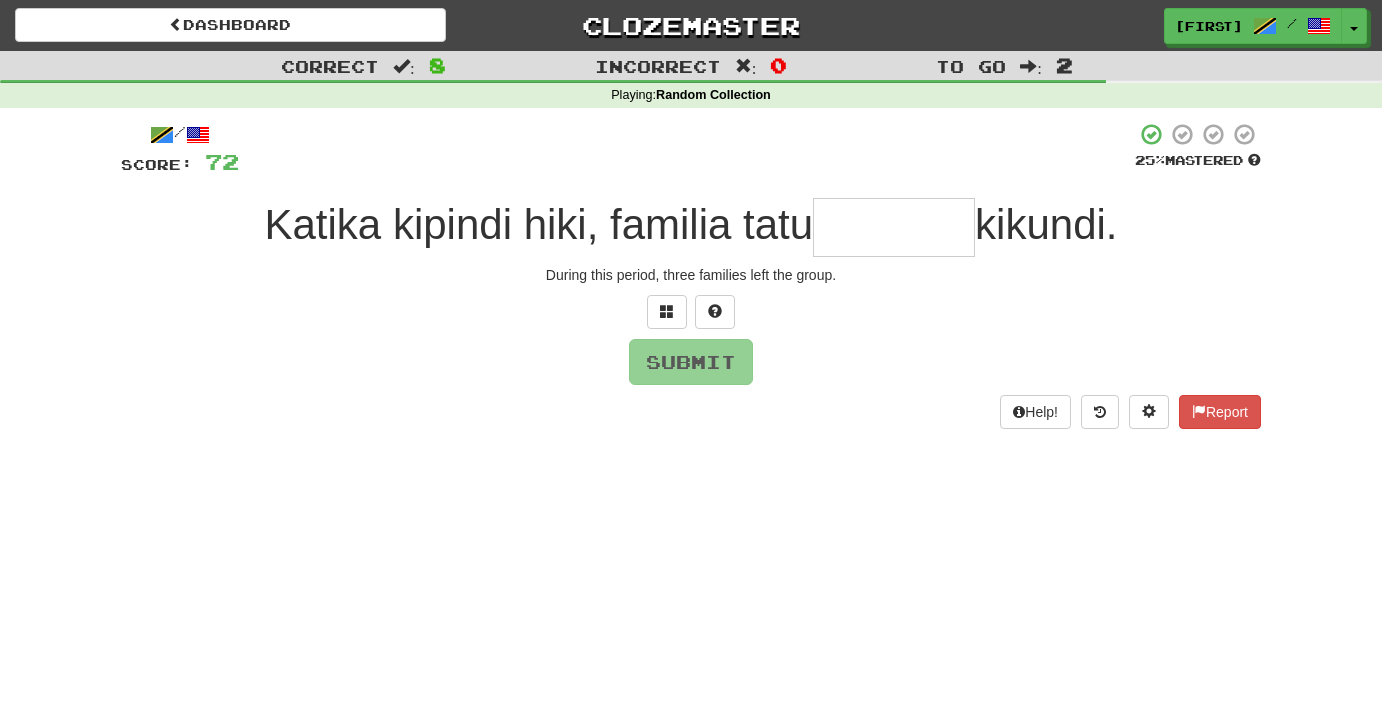type on "*" 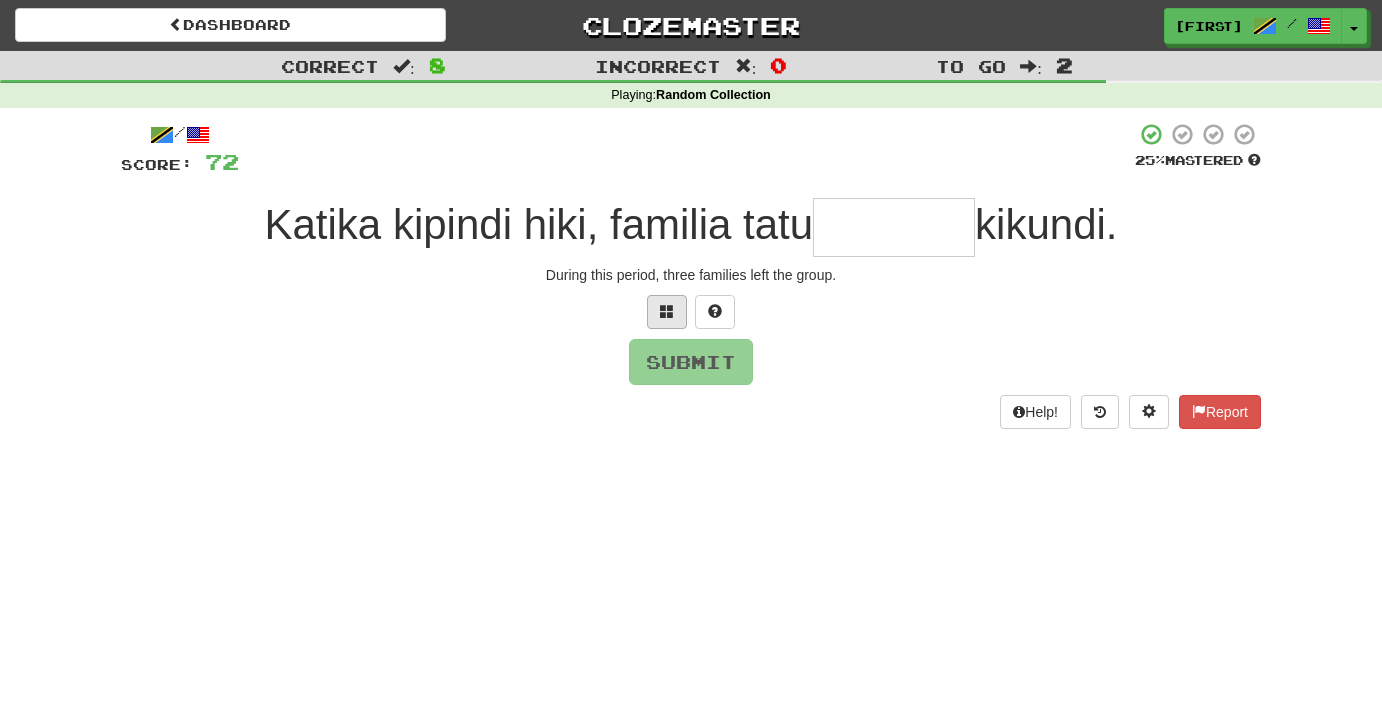 click at bounding box center [667, 312] 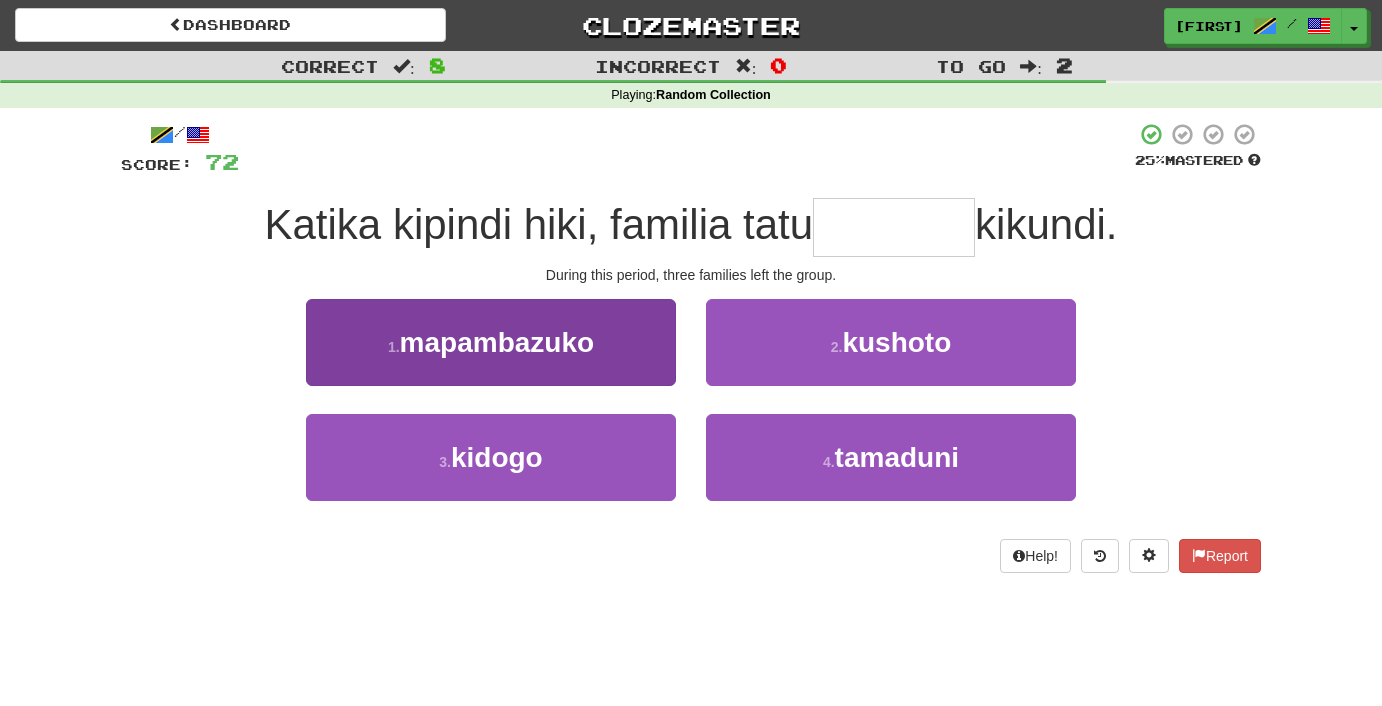 click on "mapambazuko" at bounding box center [497, 342] 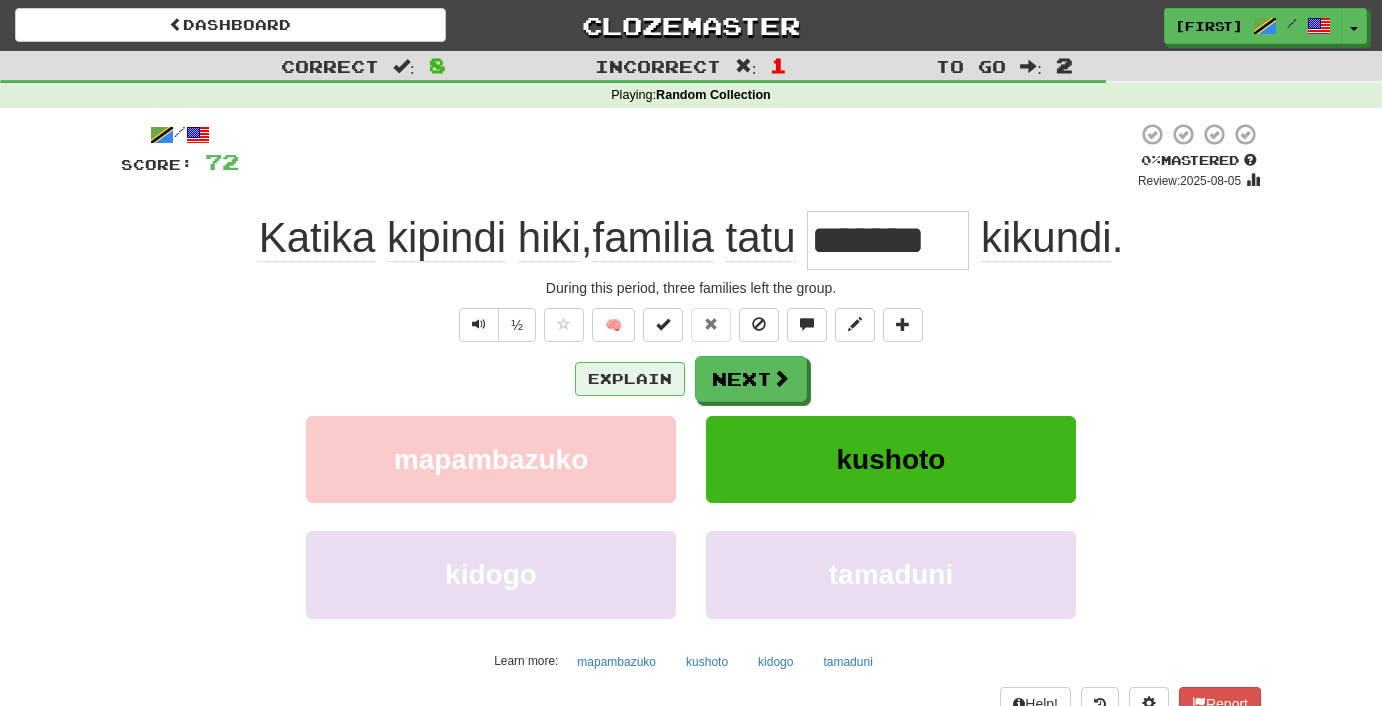 click on "Explain" at bounding box center [630, 379] 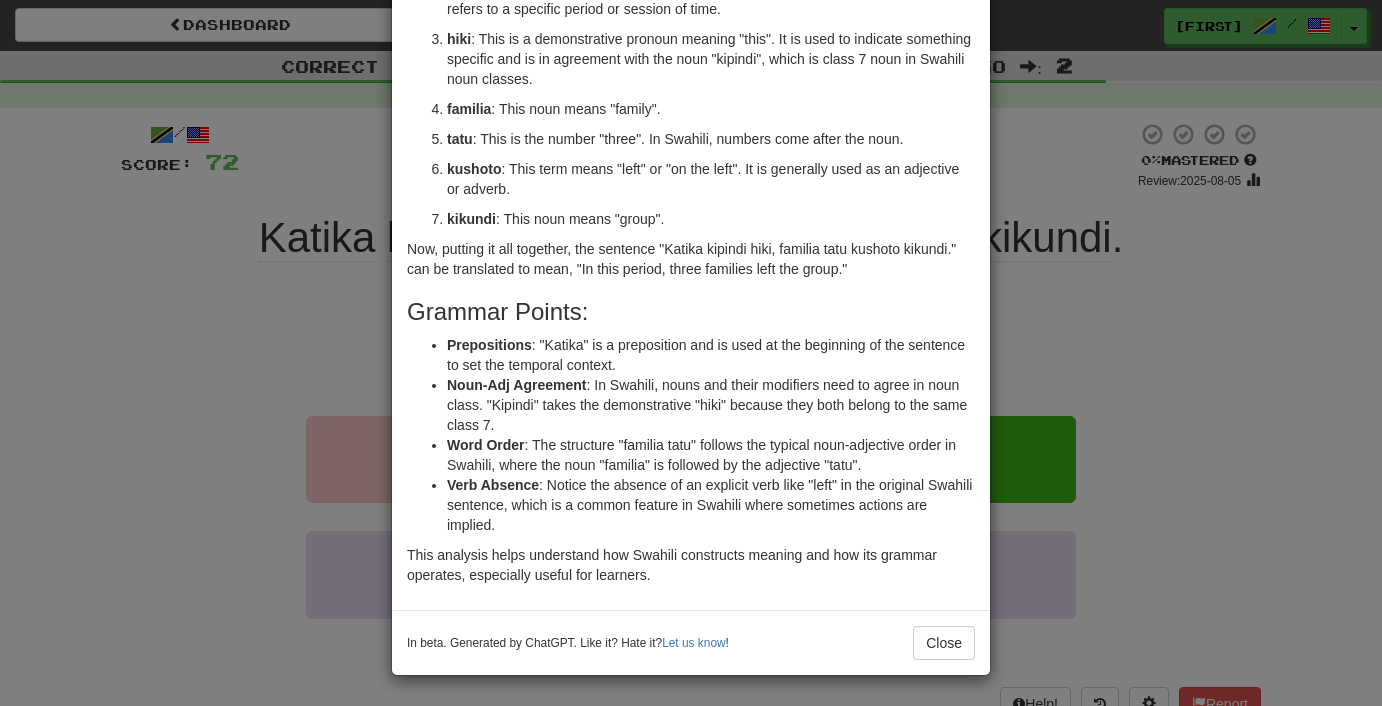 scroll, scrollTop: 218, scrollLeft: 0, axis: vertical 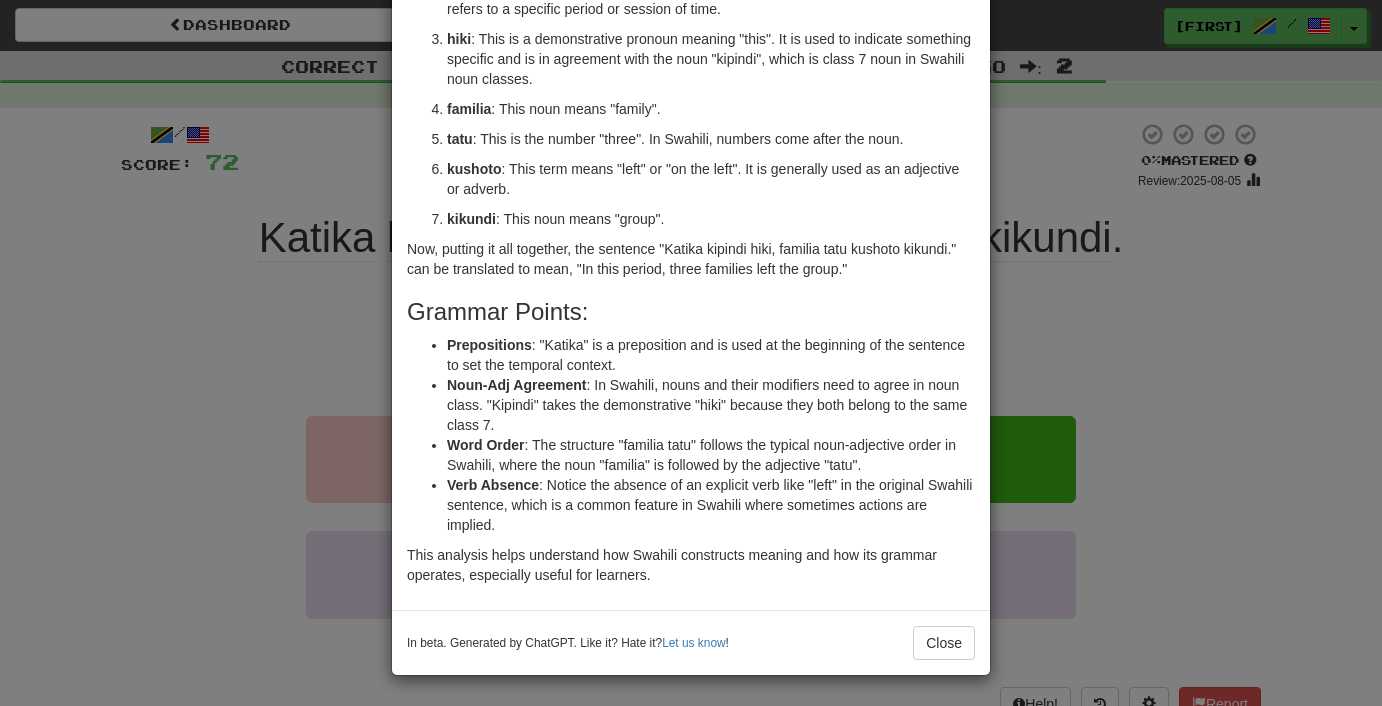 click on "Close" at bounding box center [944, 643] 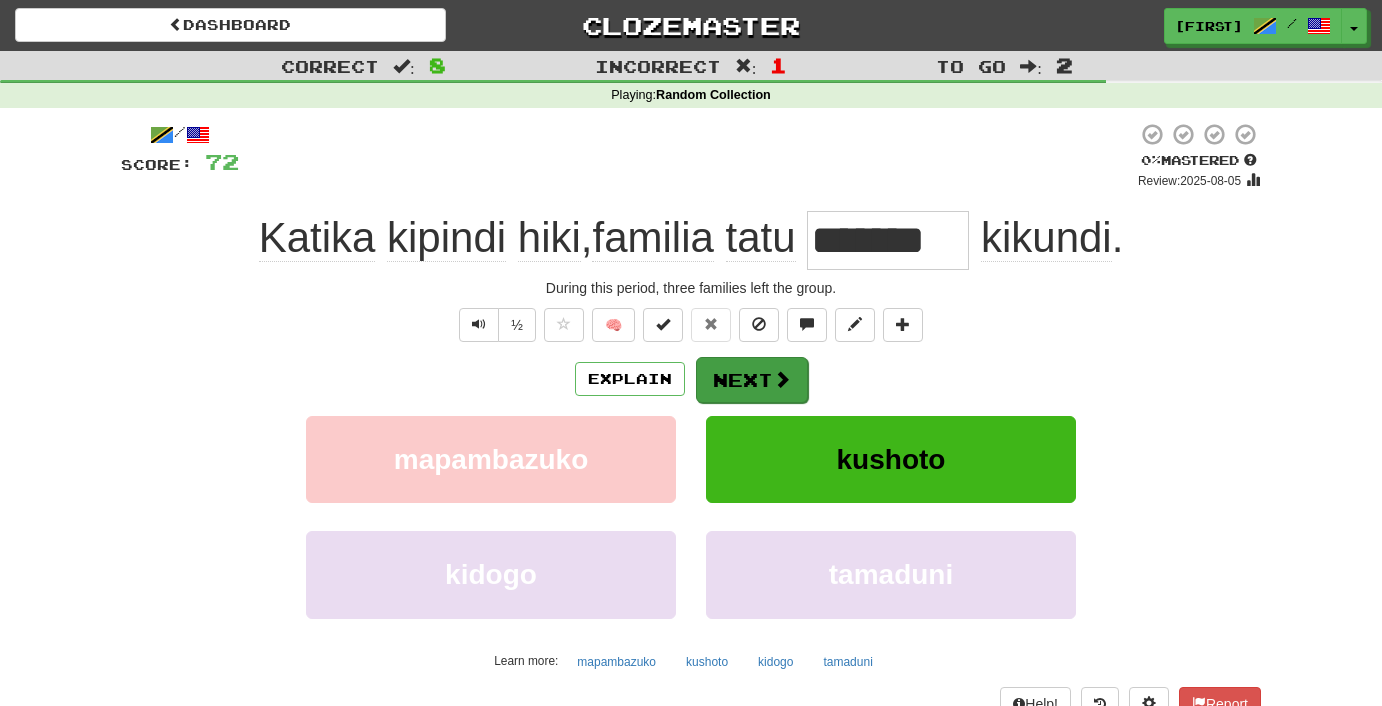 click on "Next" at bounding box center [752, 380] 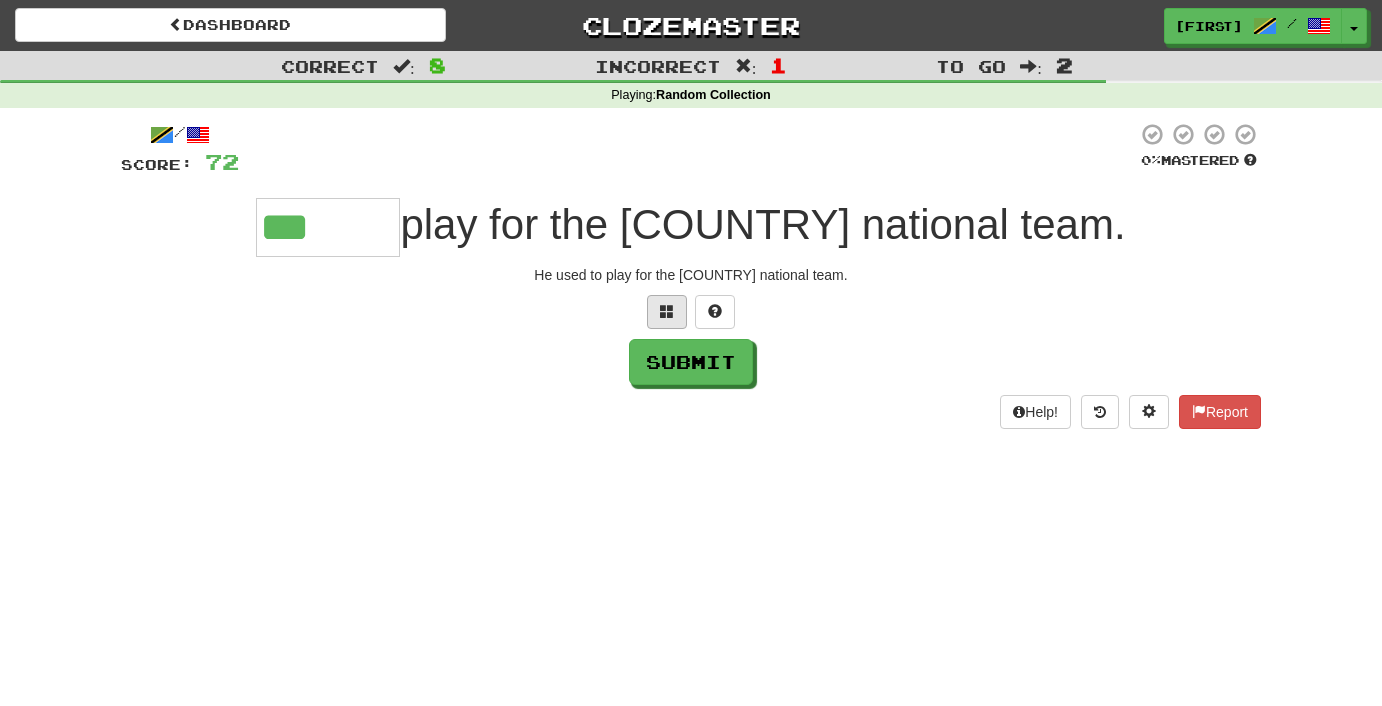 click at bounding box center [667, 312] 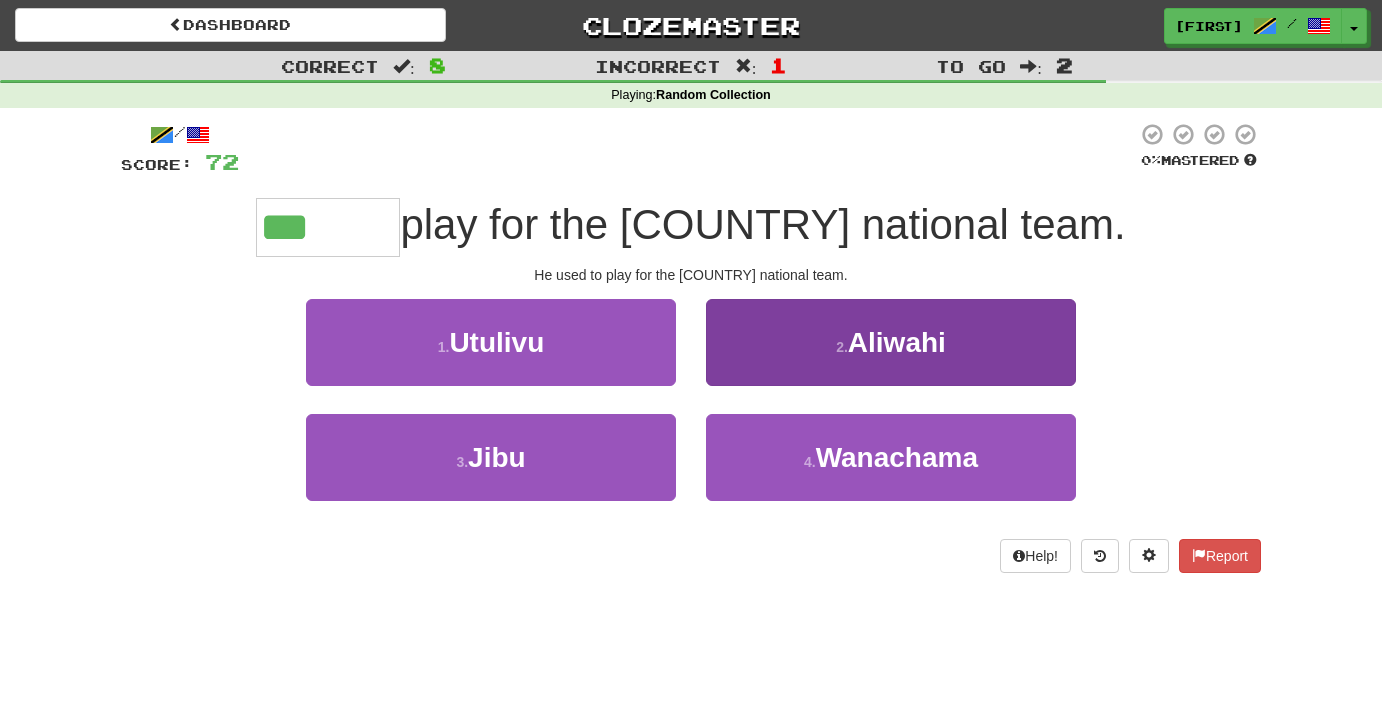 click on "2 .  Aliwahi" at bounding box center [891, 342] 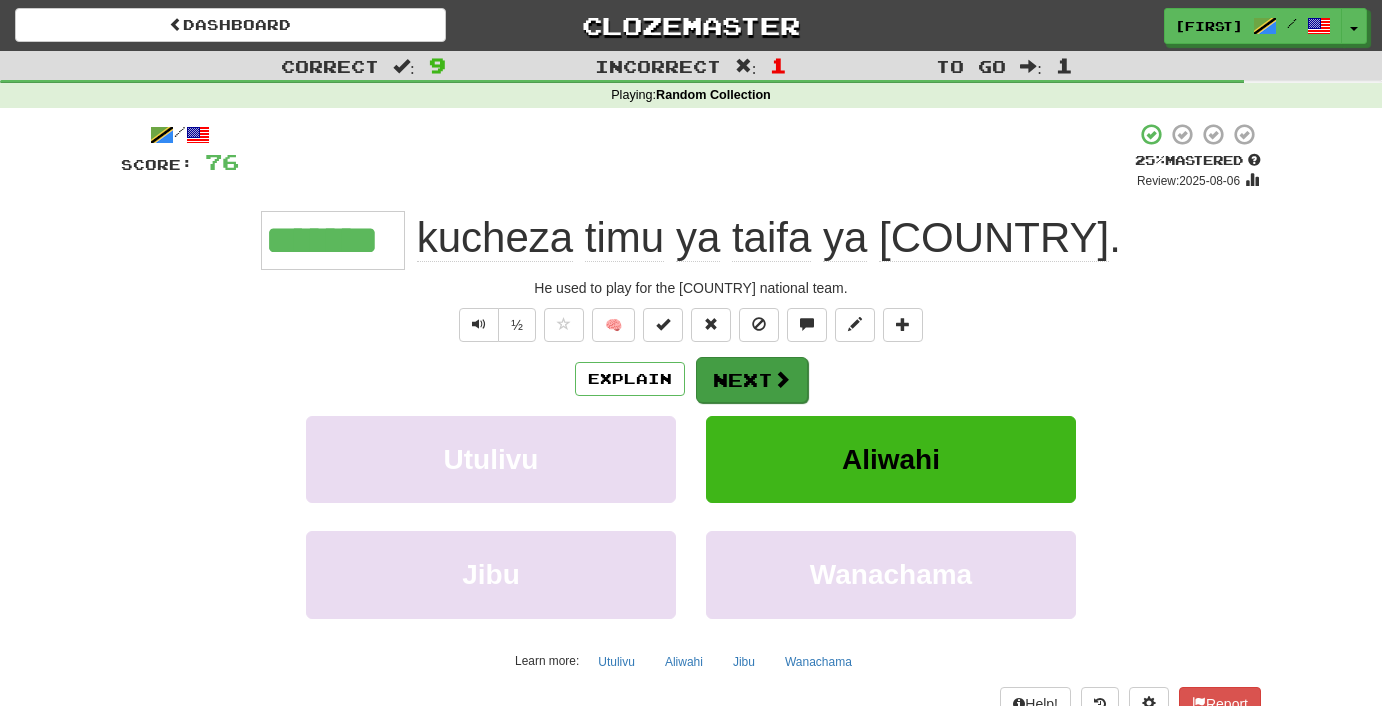 click on "Next" at bounding box center [752, 380] 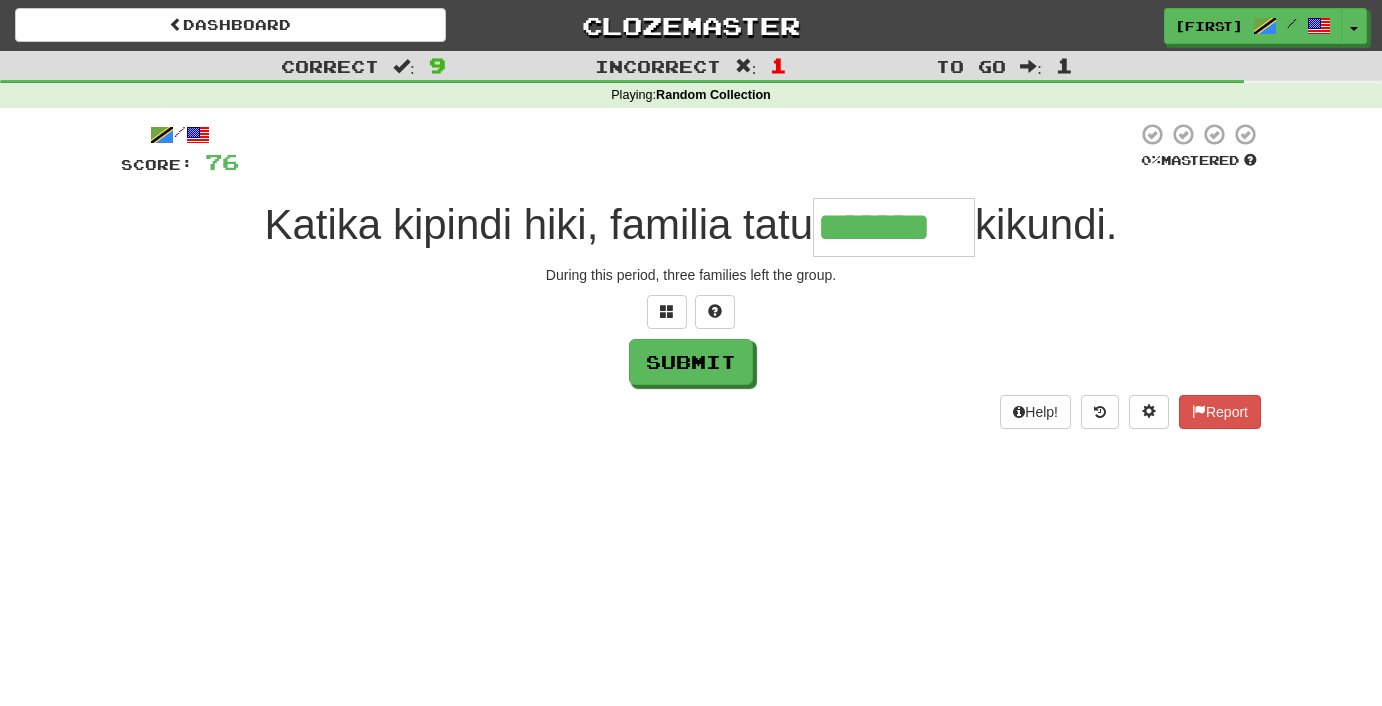 type on "*******" 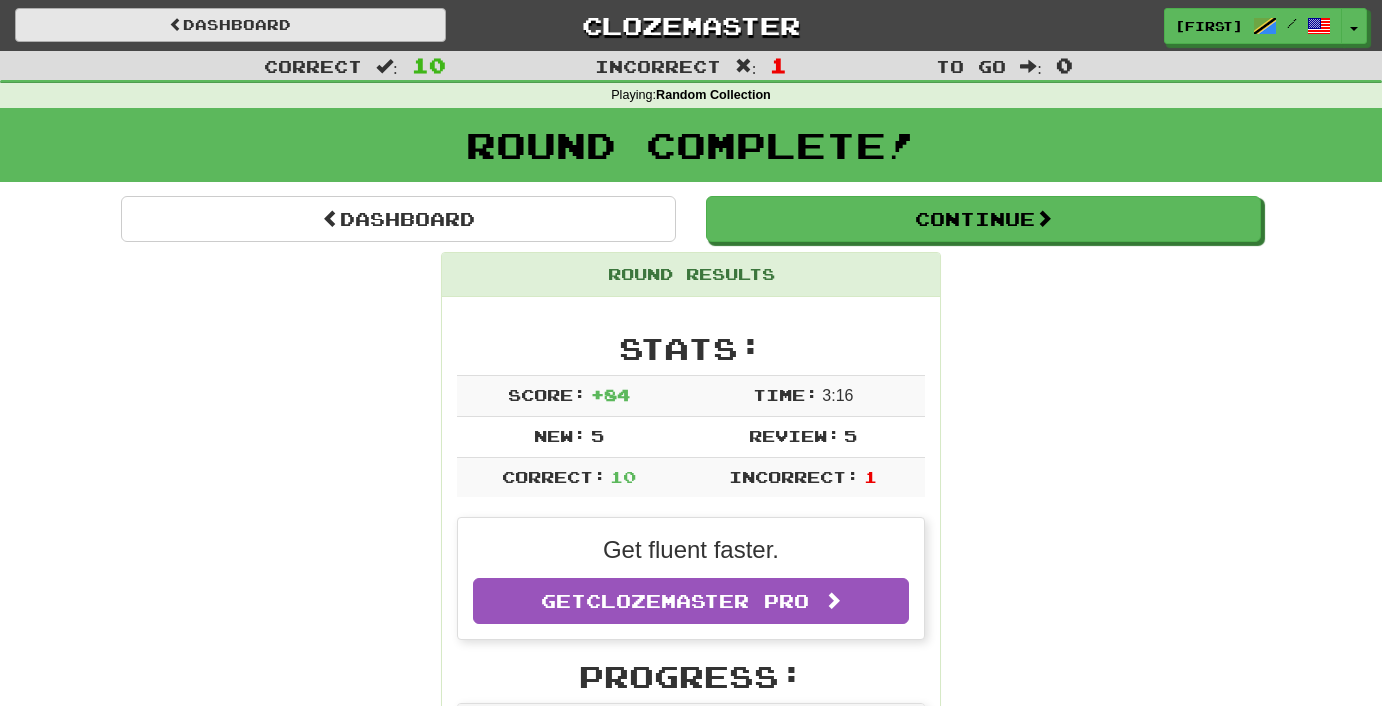 click on "Dashboard" at bounding box center (230, 25) 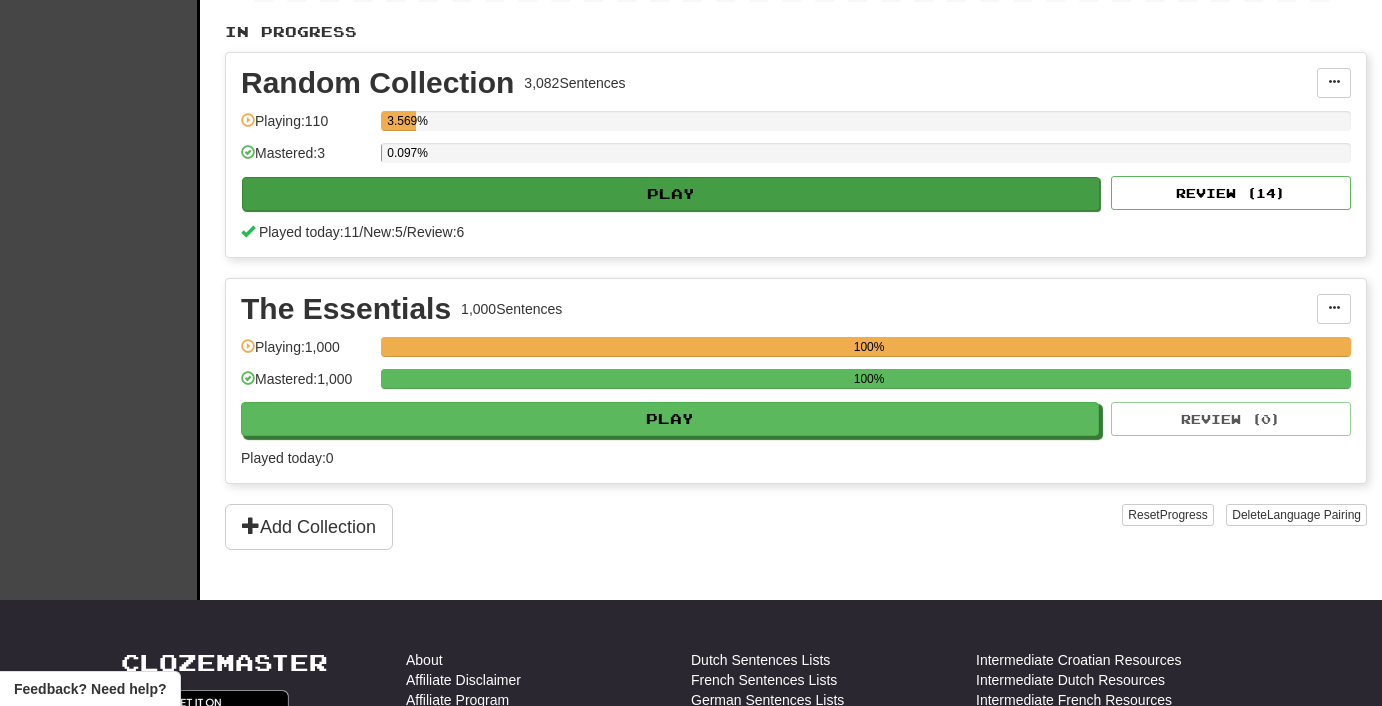 scroll, scrollTop: 411, scrollLeft: 0, axis: vertical 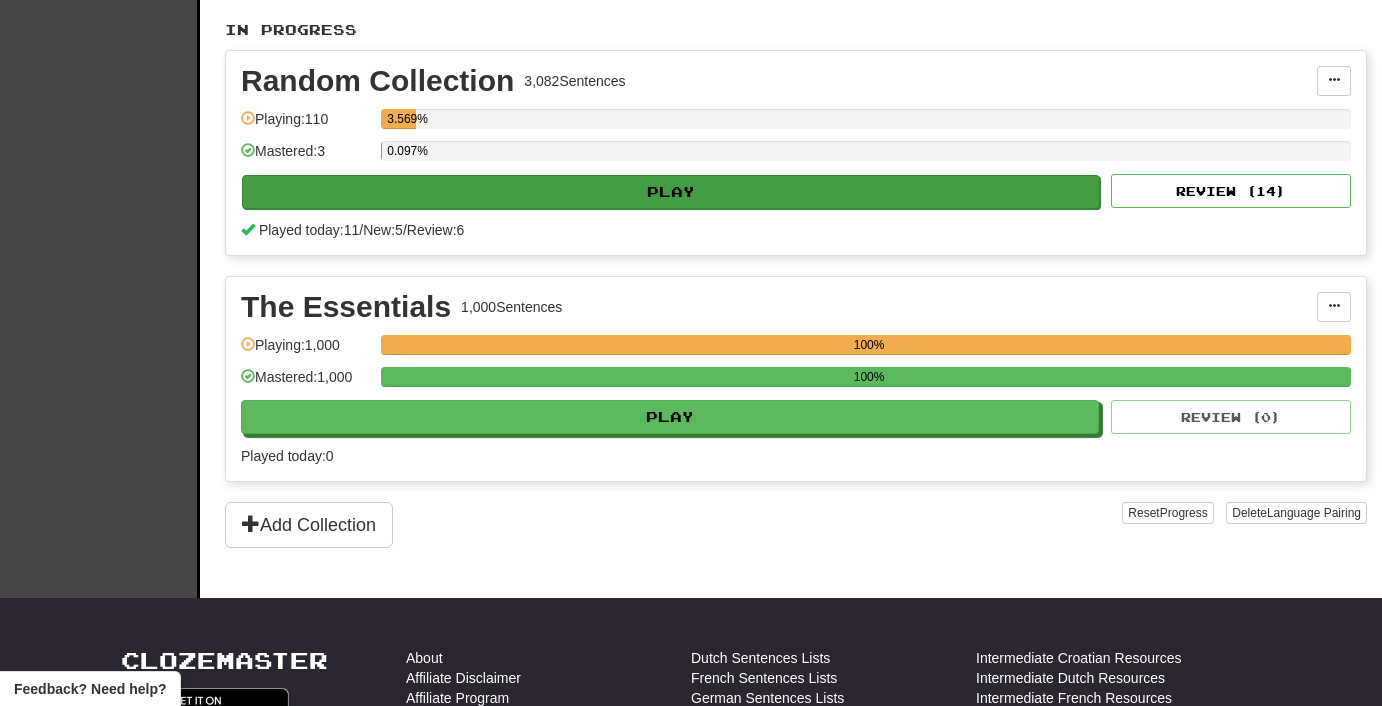 click on "Play" at bounding box center [671, 192] 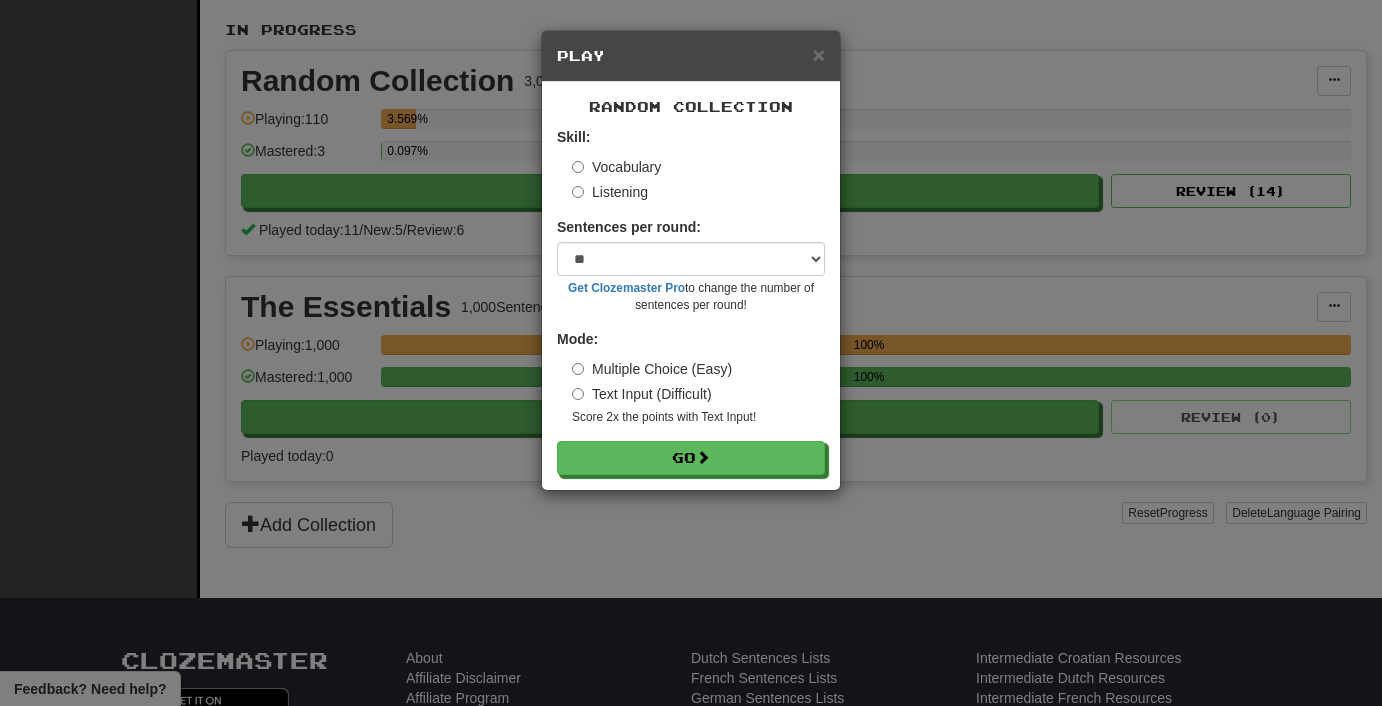 click on "Listening" at bounding box center [610, 192] 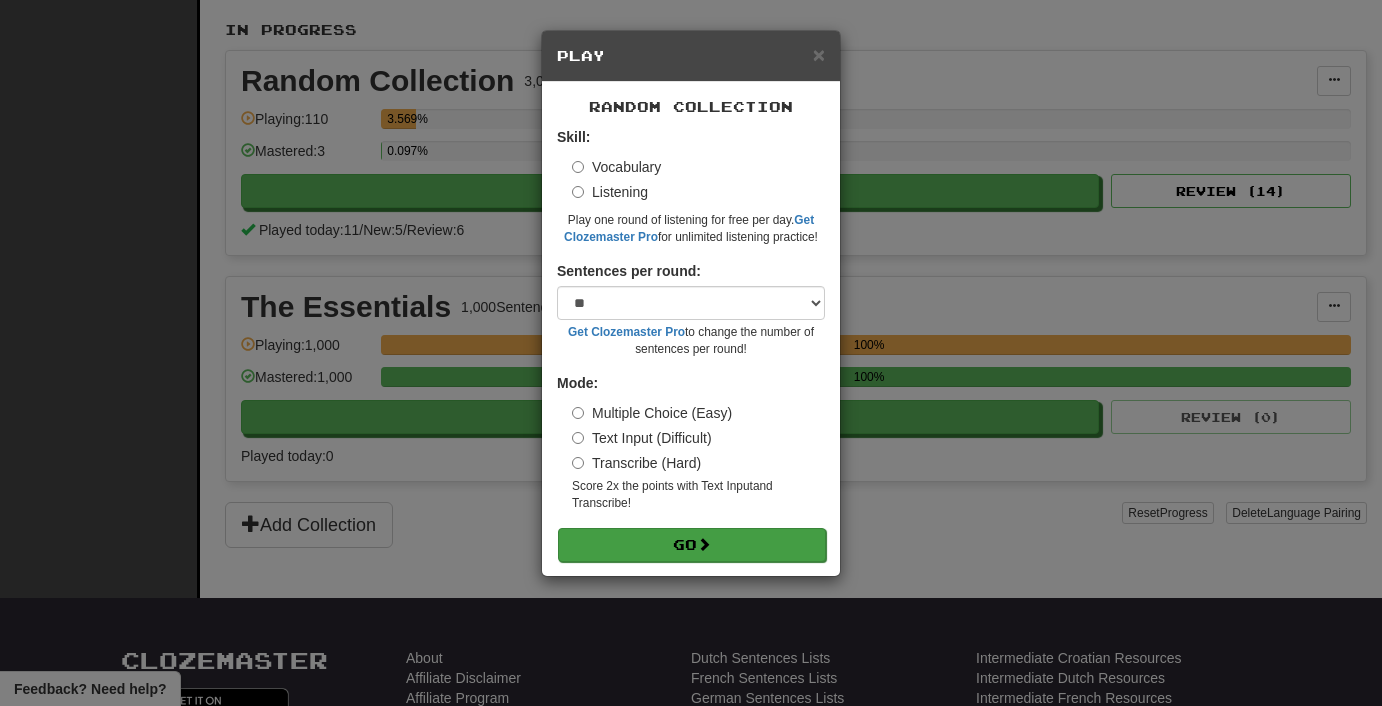 click on "Go" at bounding box center (692, 545) 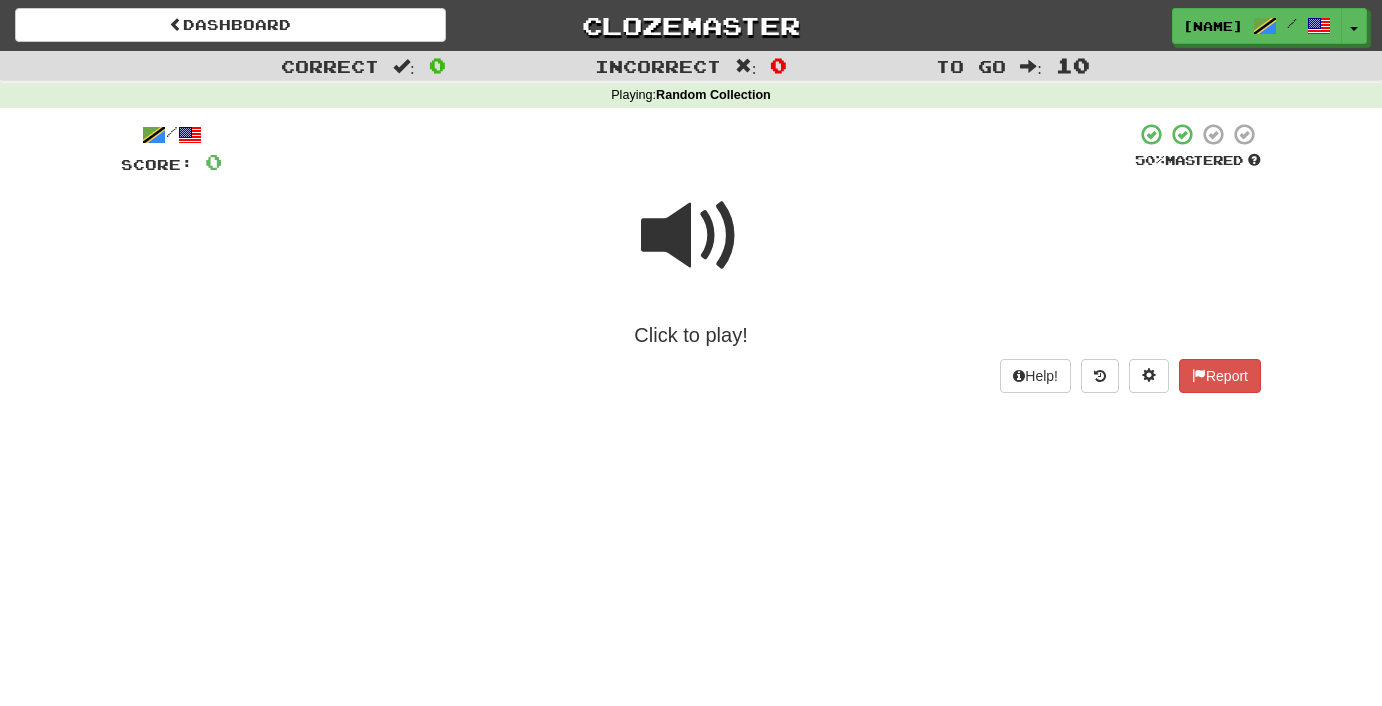 scroll, scrollTop: 0, scrollLeft: 0, axis: both 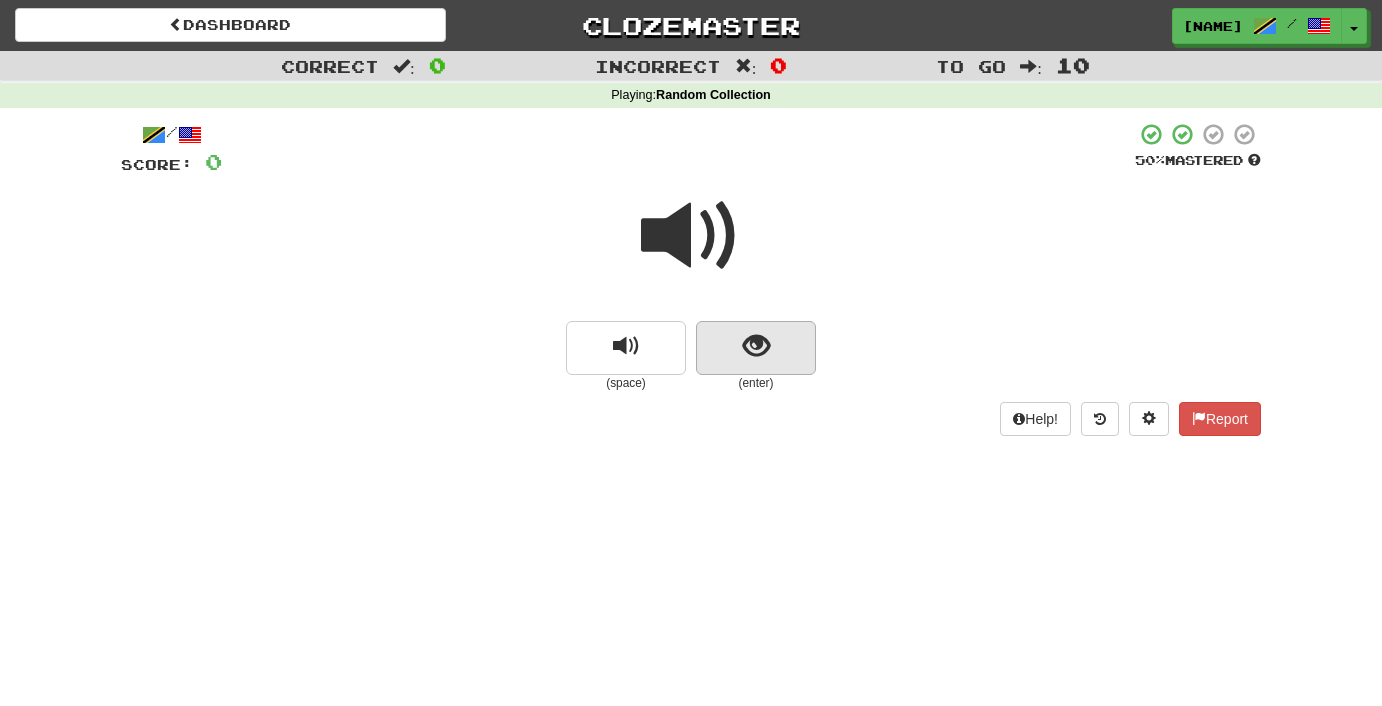 click at bounding box center (756, 346) 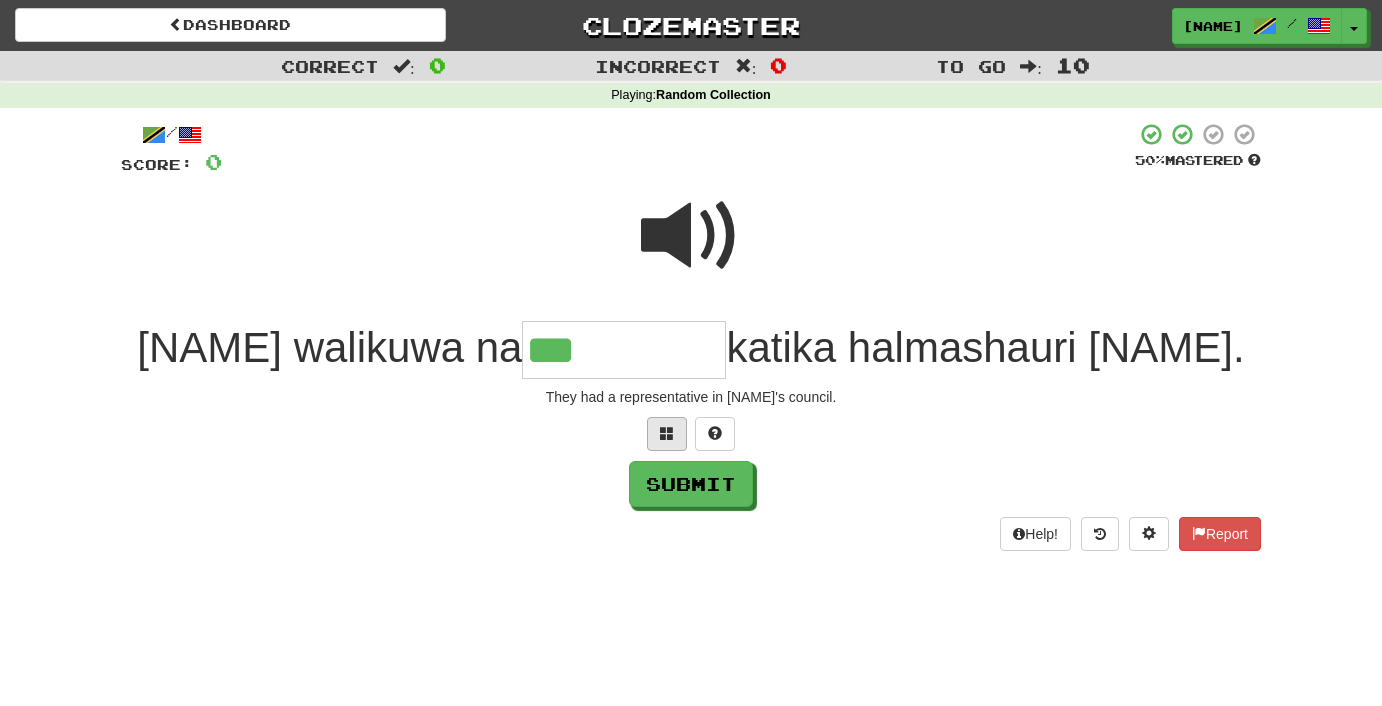 click at bounding box center [667, 433] 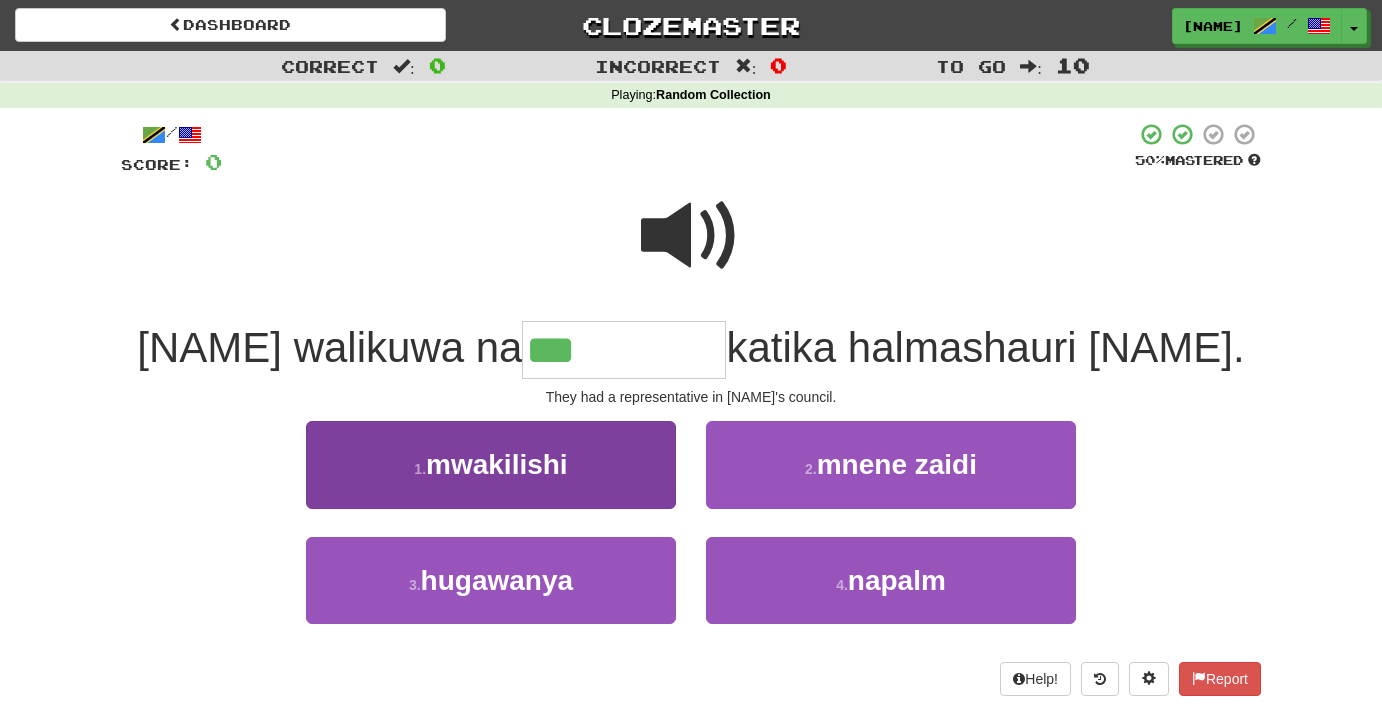 click on "mwakilishi" at bounding box center [497, 464] 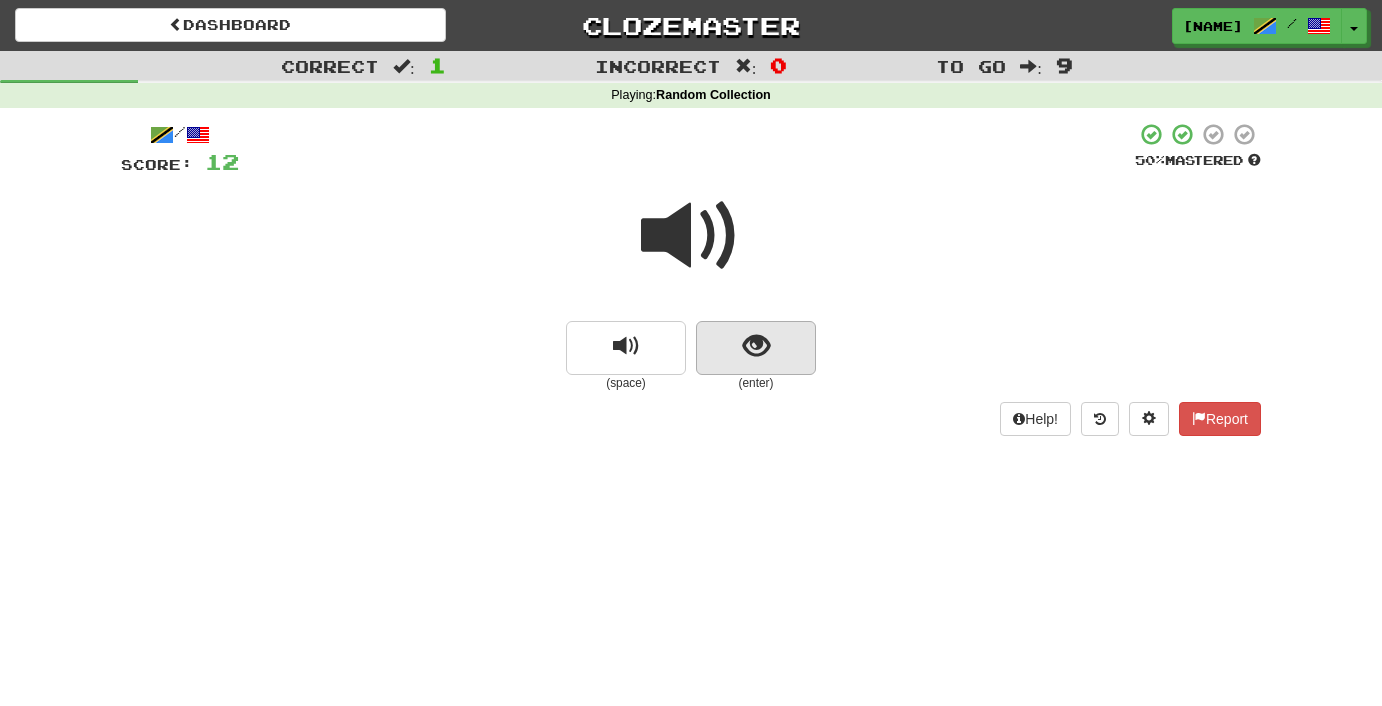click at bounding box center (756, 346) 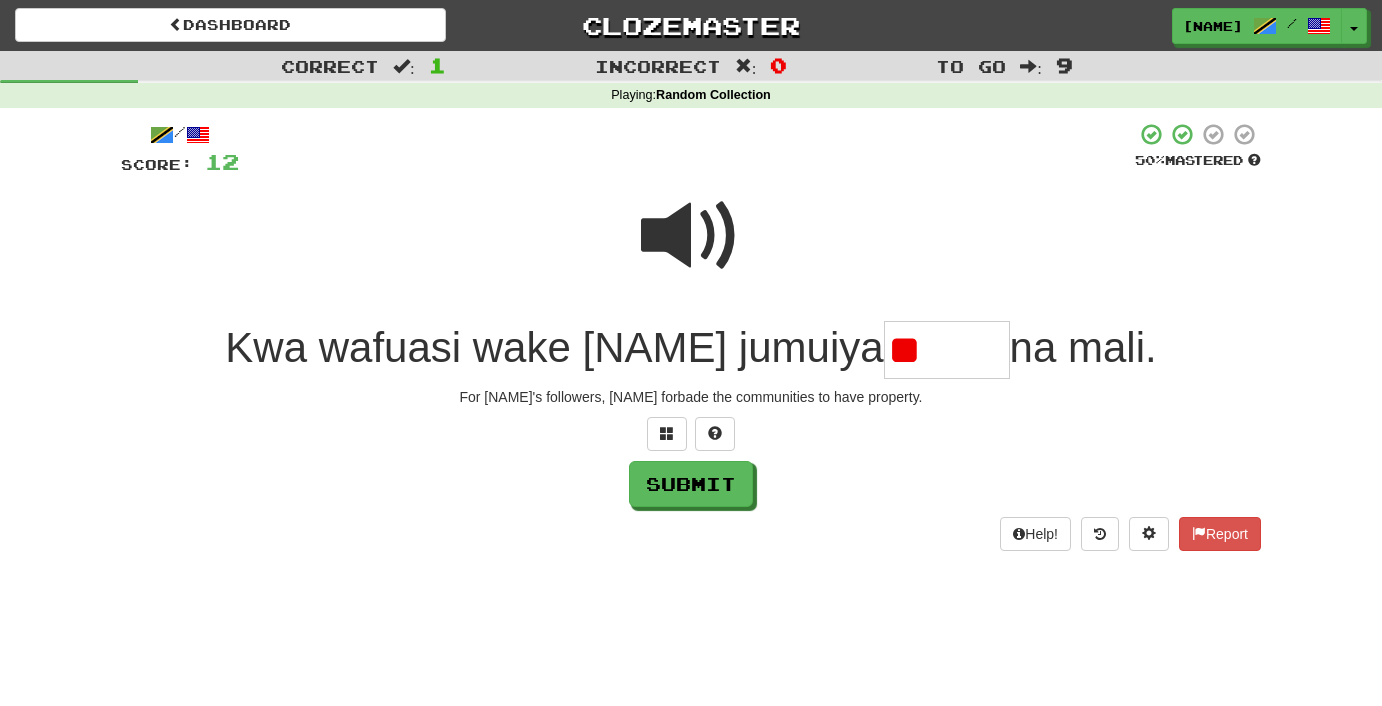 type on "*" 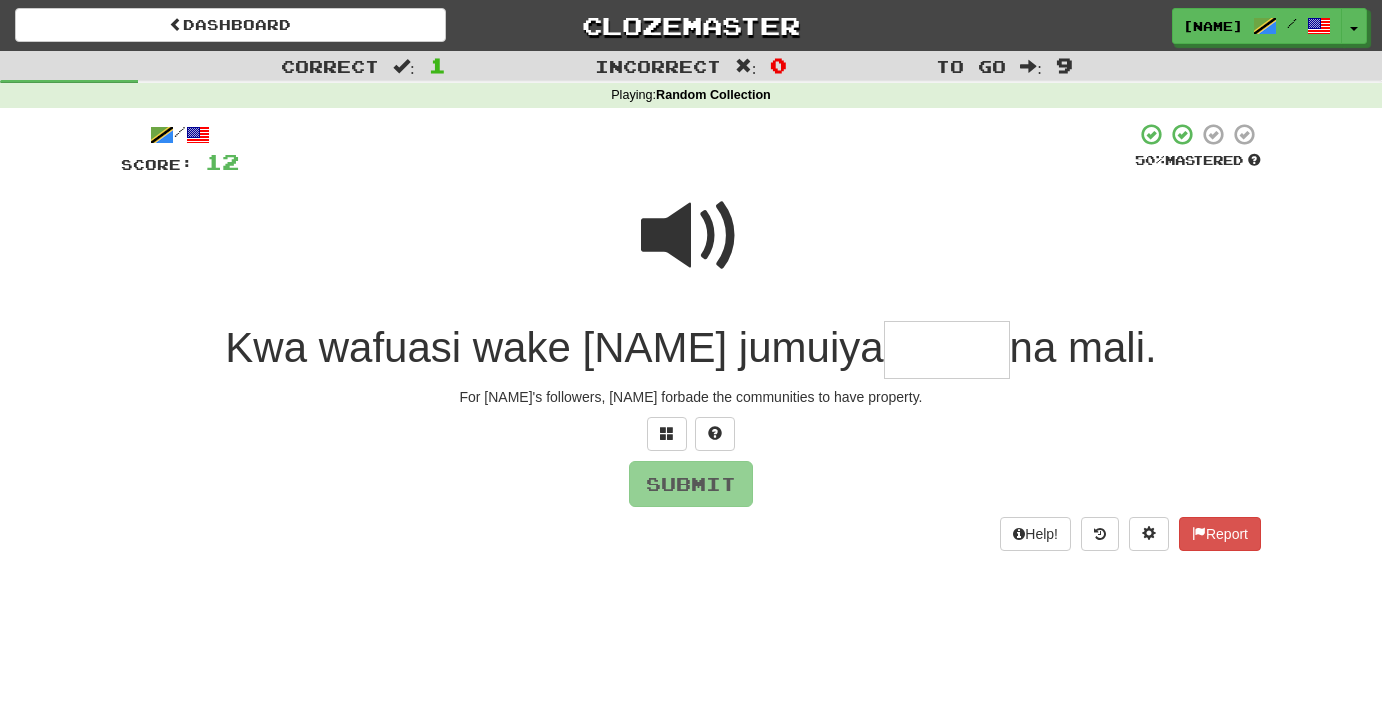 type on "*" 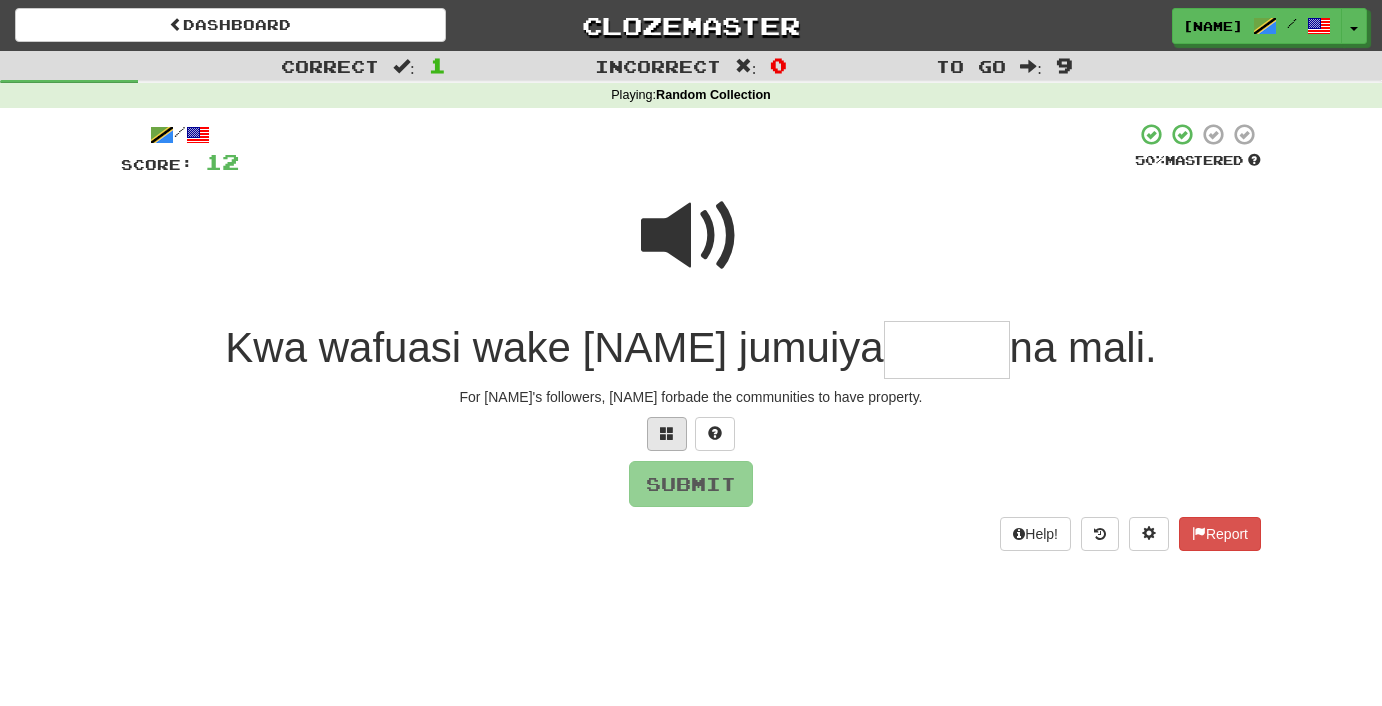click at bounding box center (667, 433) 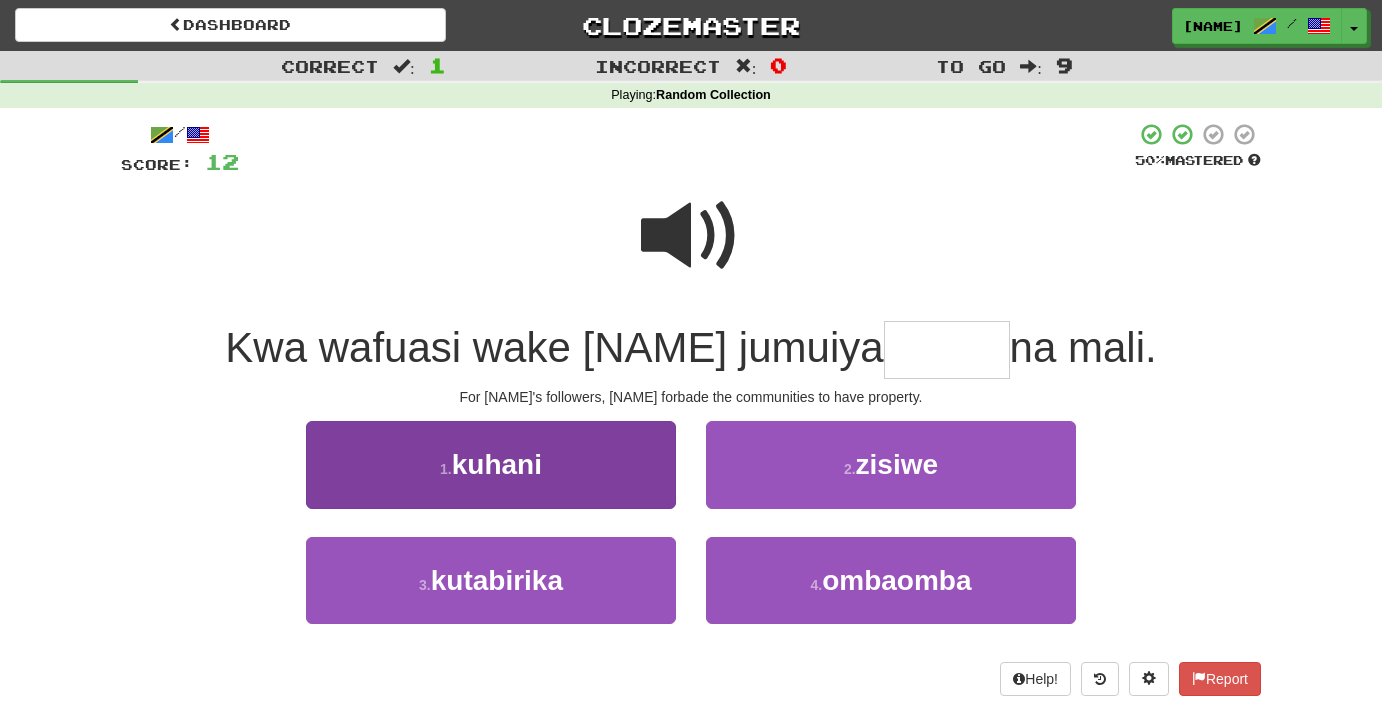 click on "kuhani" at bounding box center (497, 464) 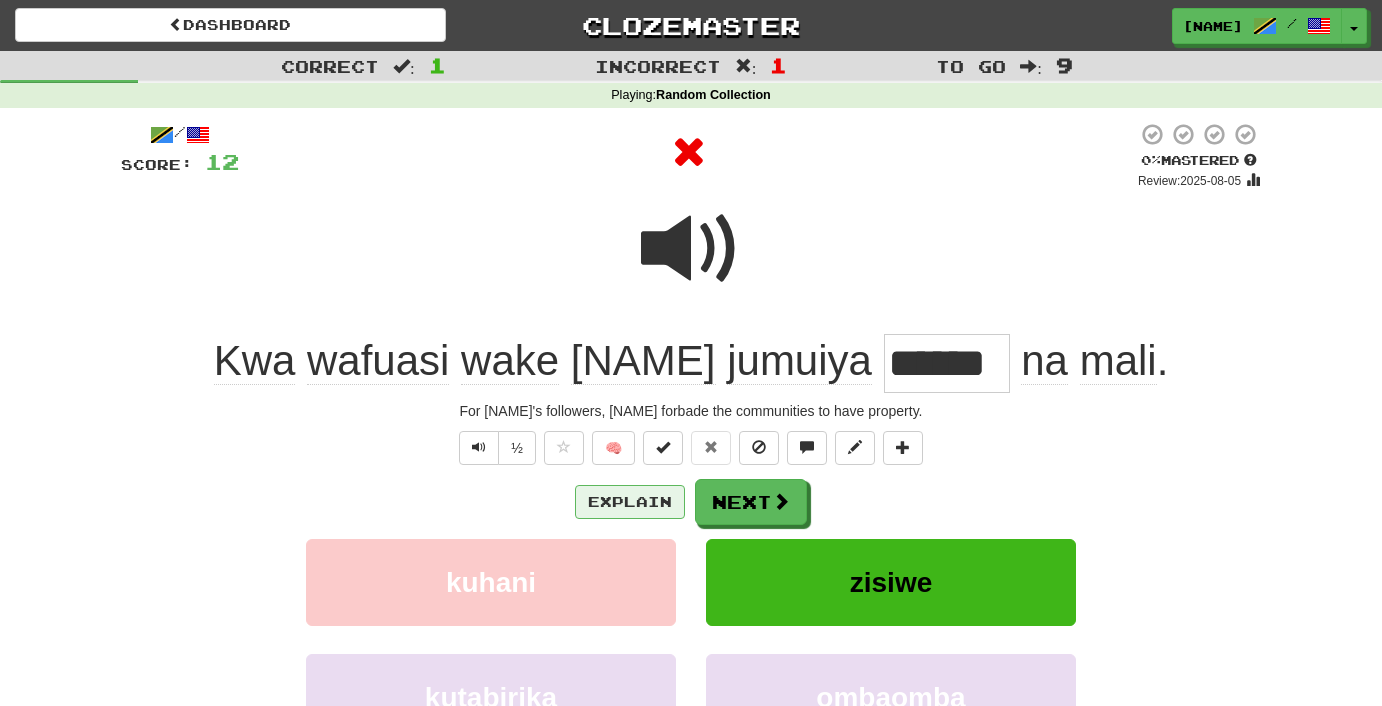 click on "Explain" at bounding box center (630, 502) 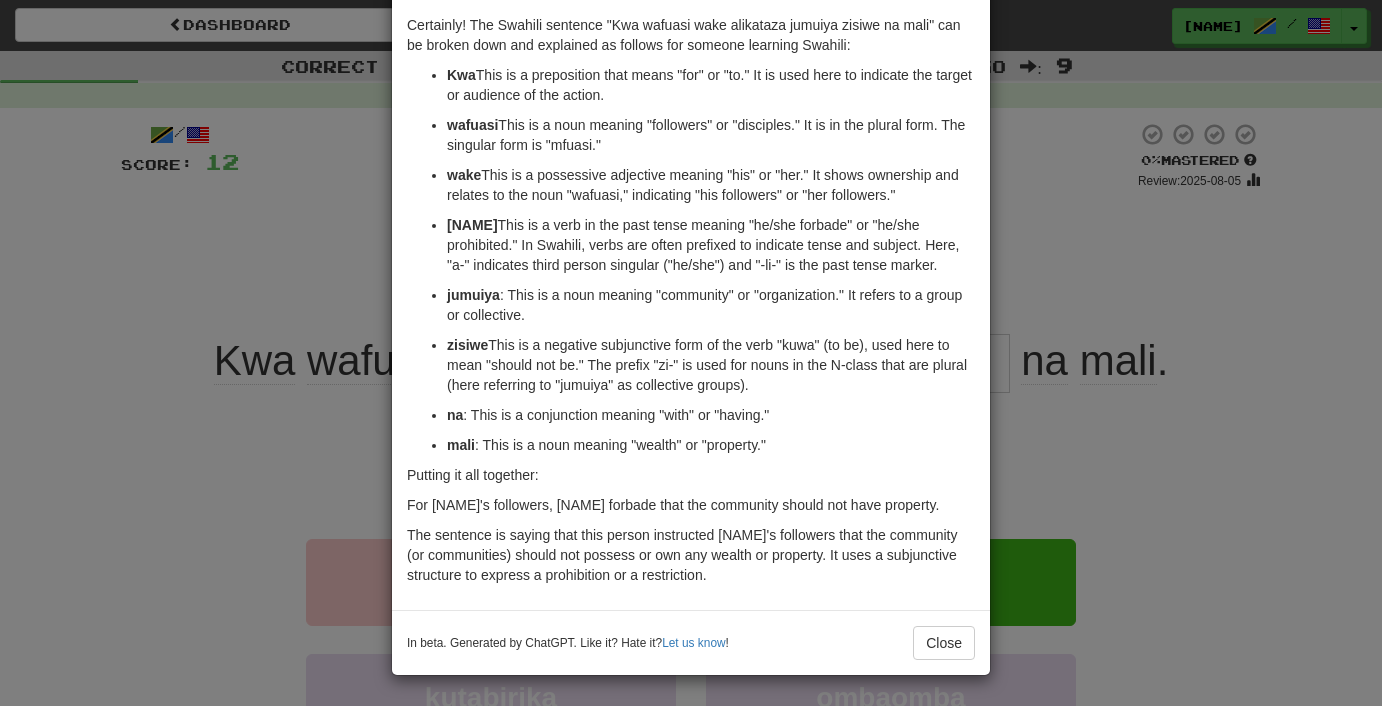 scroll, scrollTop: 82, scrollLeft: 0, axis: vertical 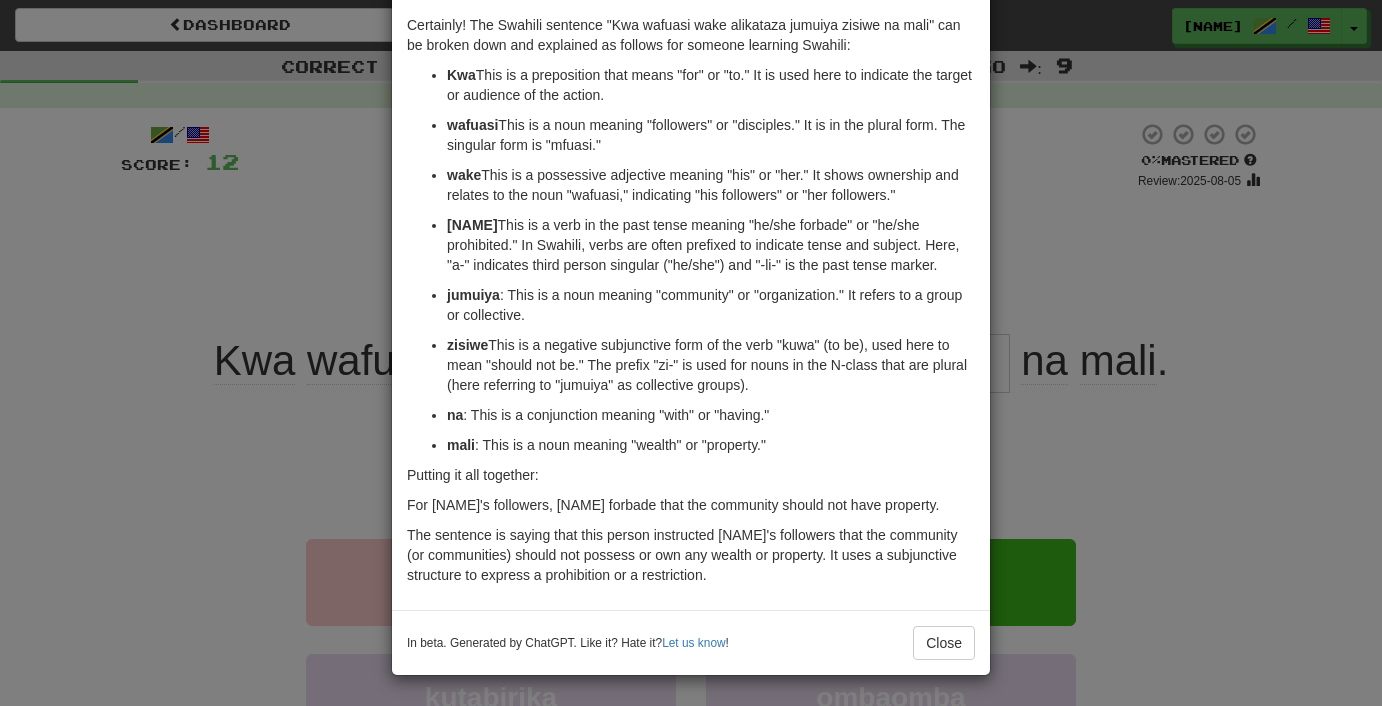 click on "Close" at bounding box center [944, 643] 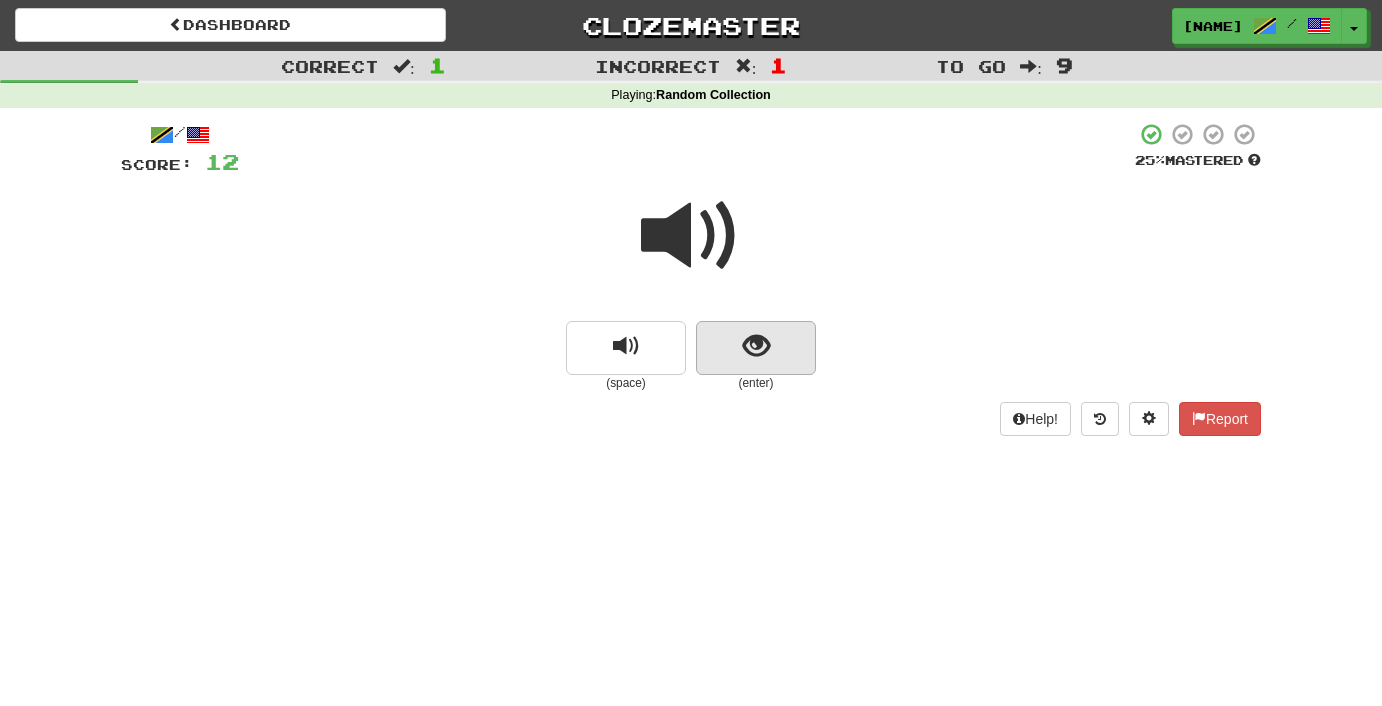 click at bounding box center (756, 346) 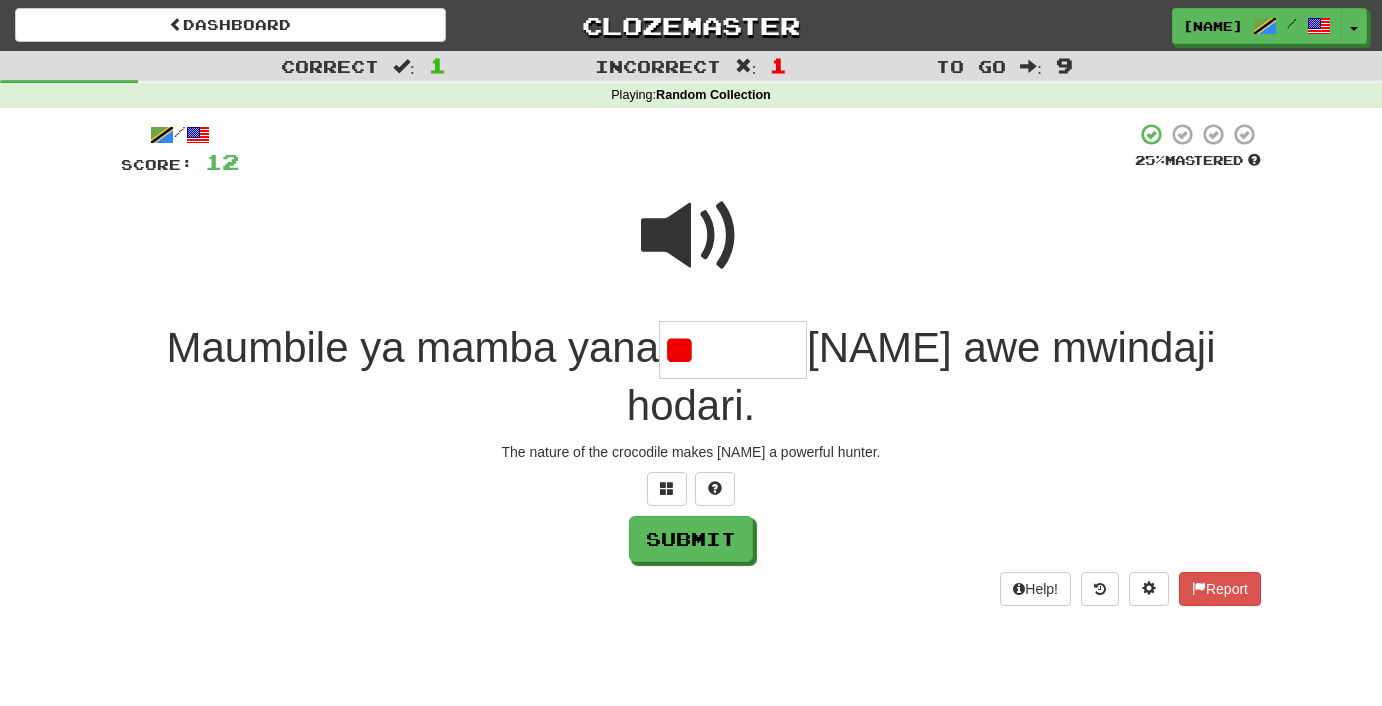 type on "*" 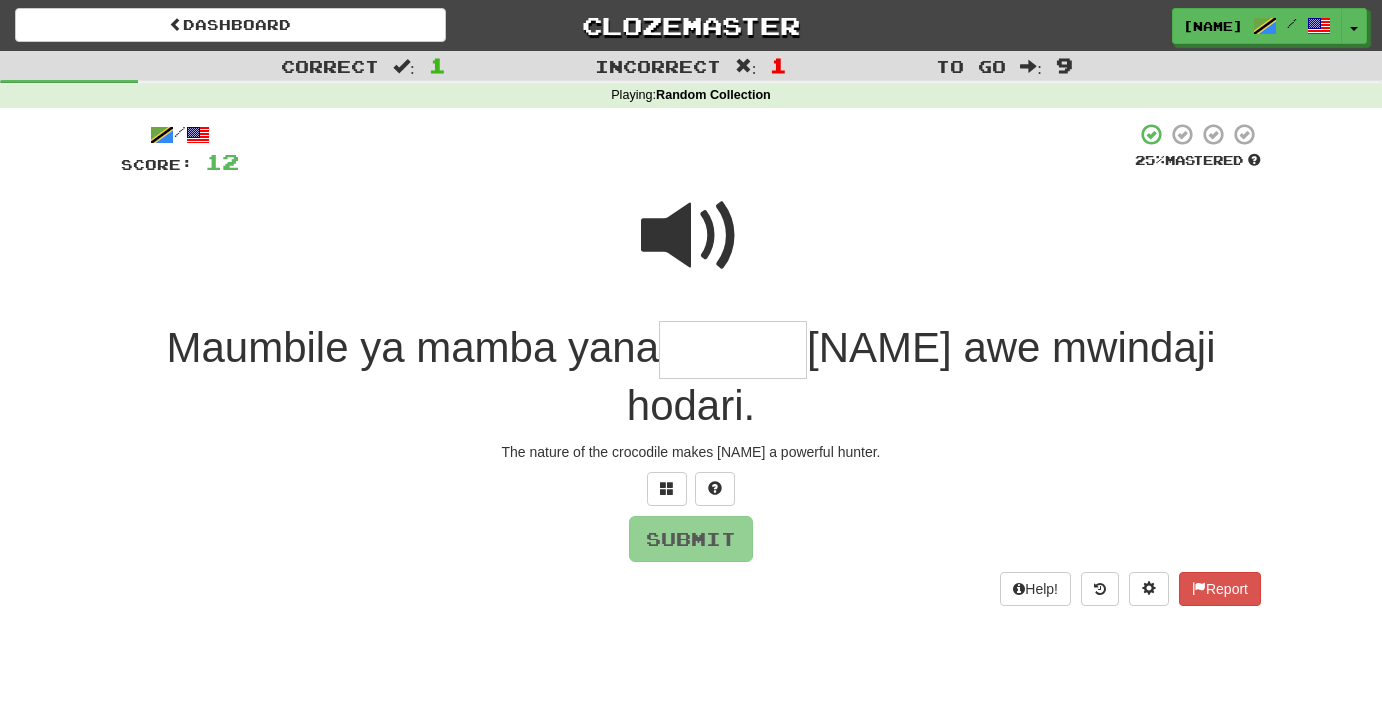 type on "*" 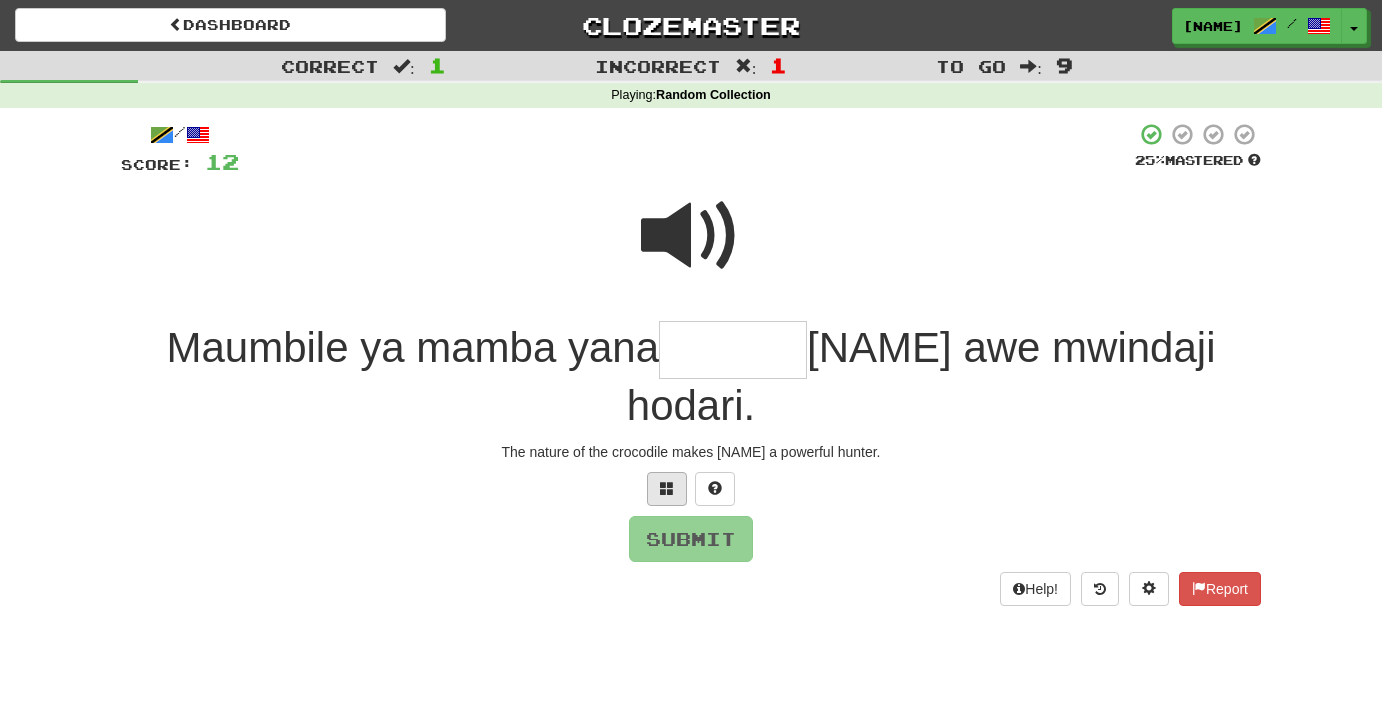 click at bounding box center (667, 488) 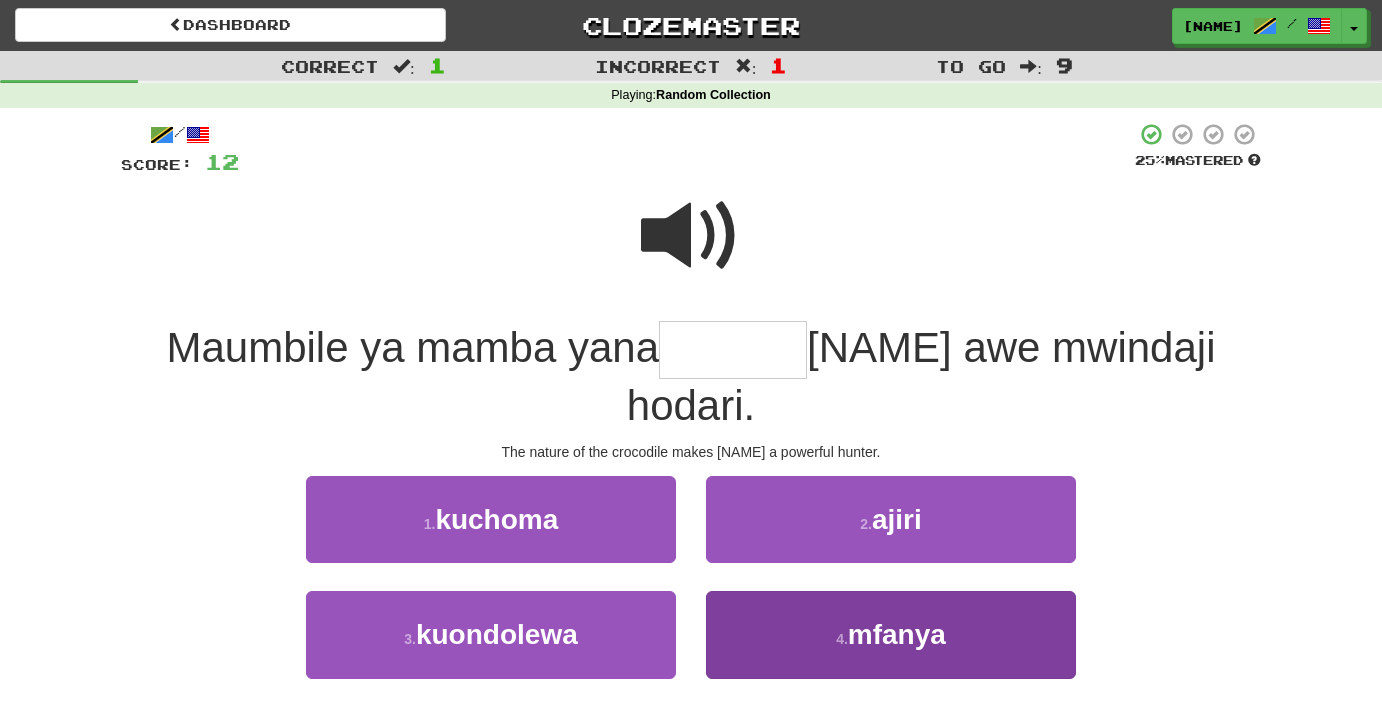 click on "4 ." at bounding box center [842, 639] 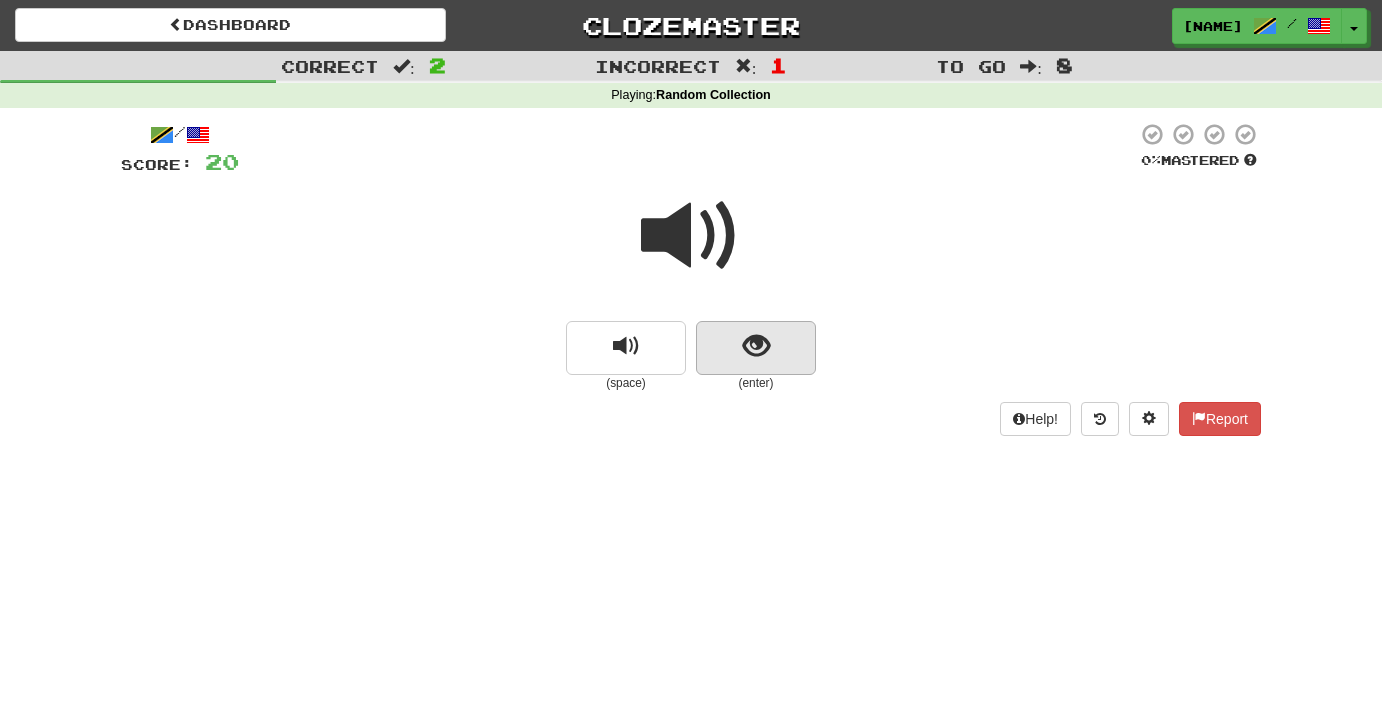 click at bounding box center [756, 346] 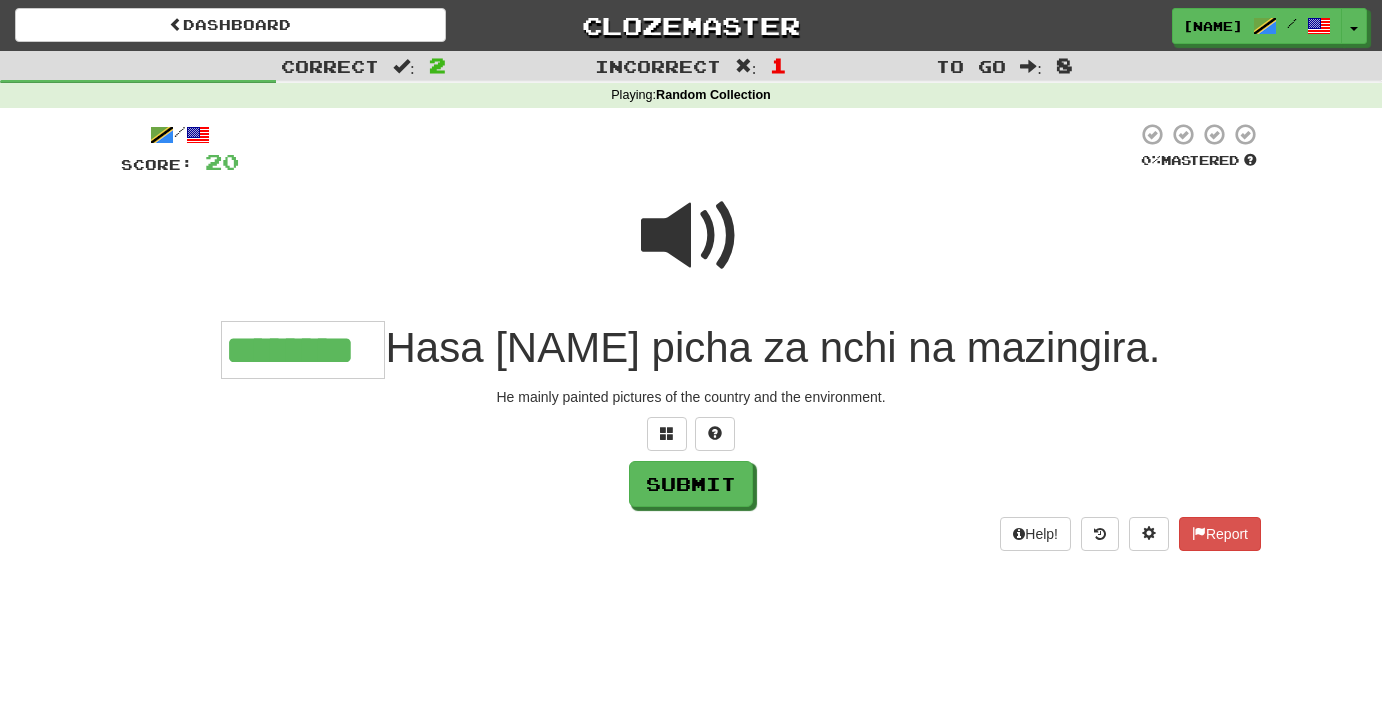 type on "********" 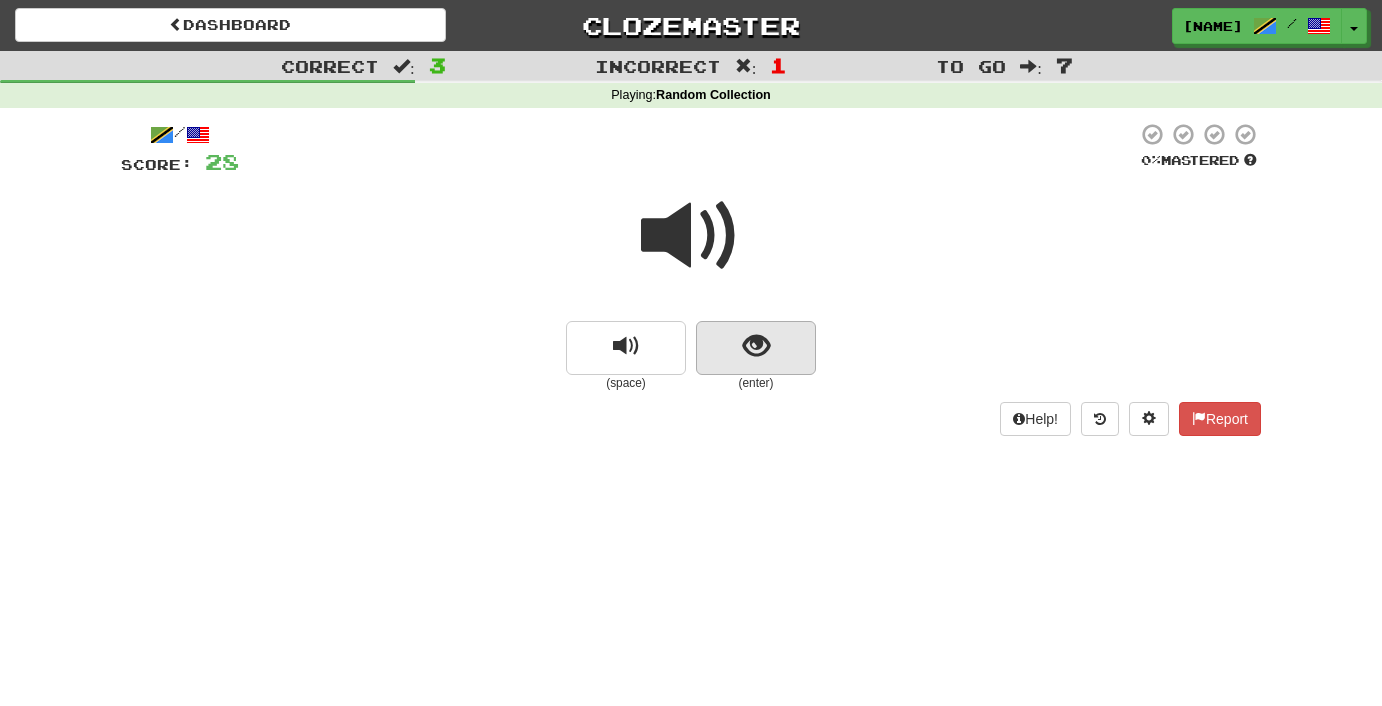 click at bounding box center (756, 346) 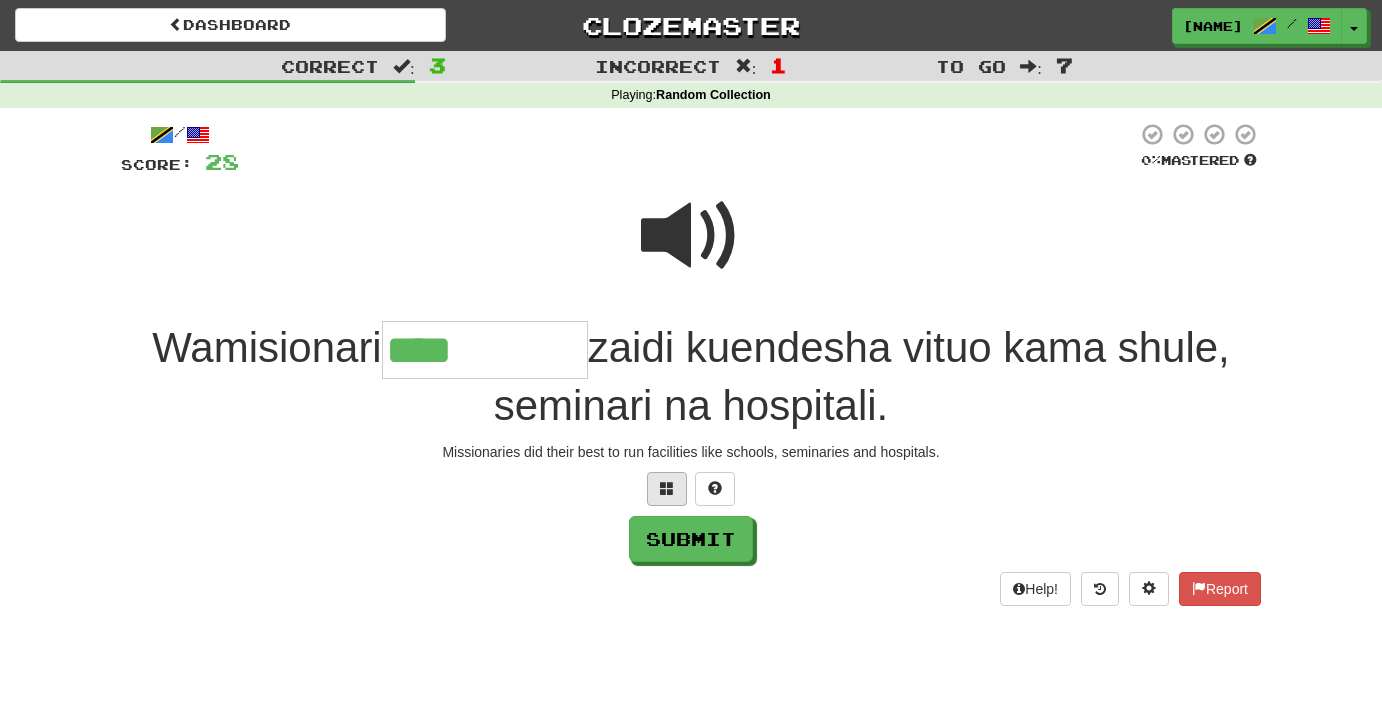 click at bounding box center [667, 488] 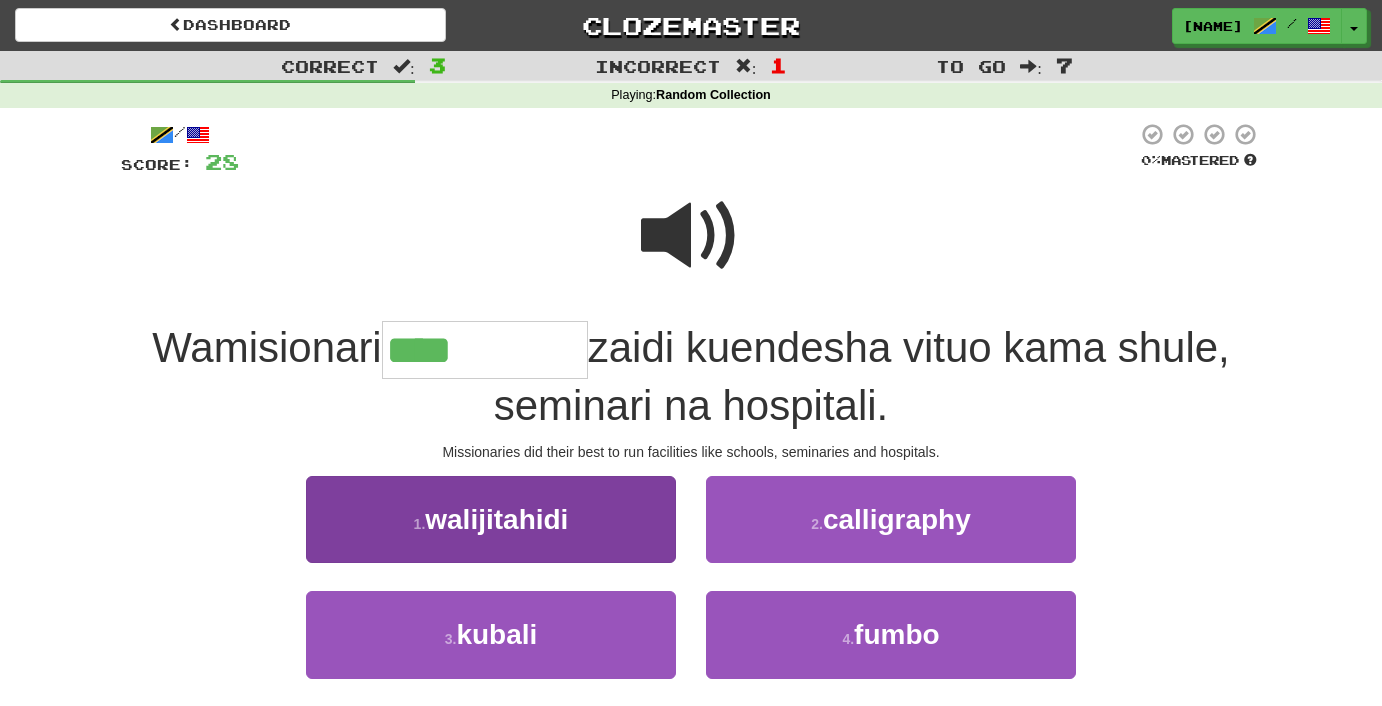 click on "walijitahidi" at bounding box center [496, 519] 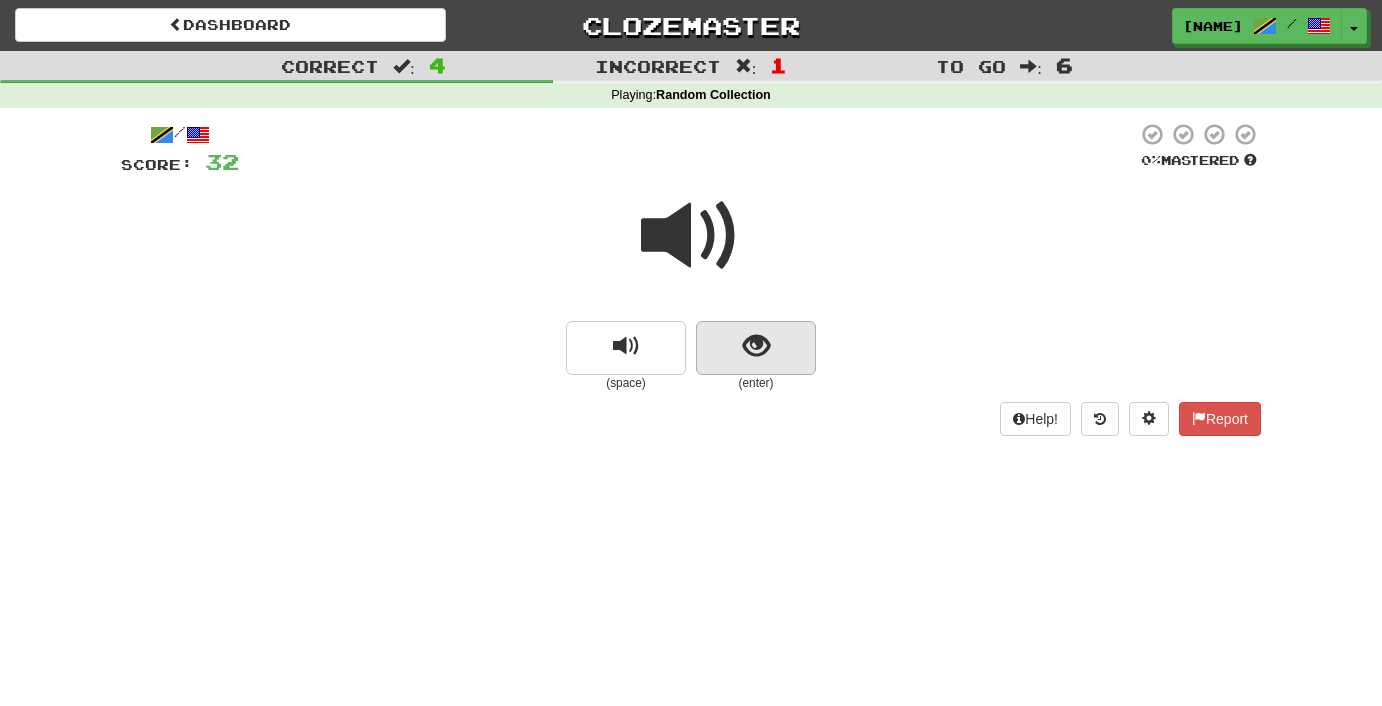click at bounding box center [756, 346] 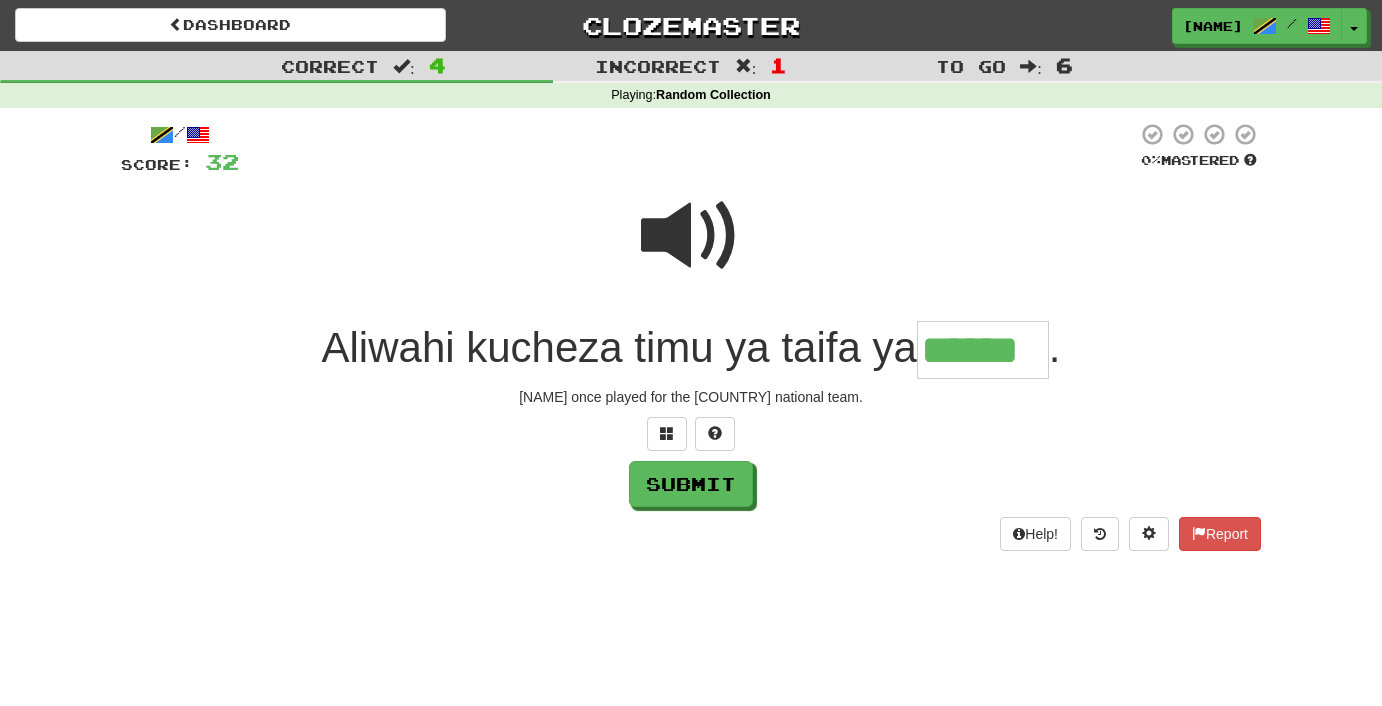 type on "******" 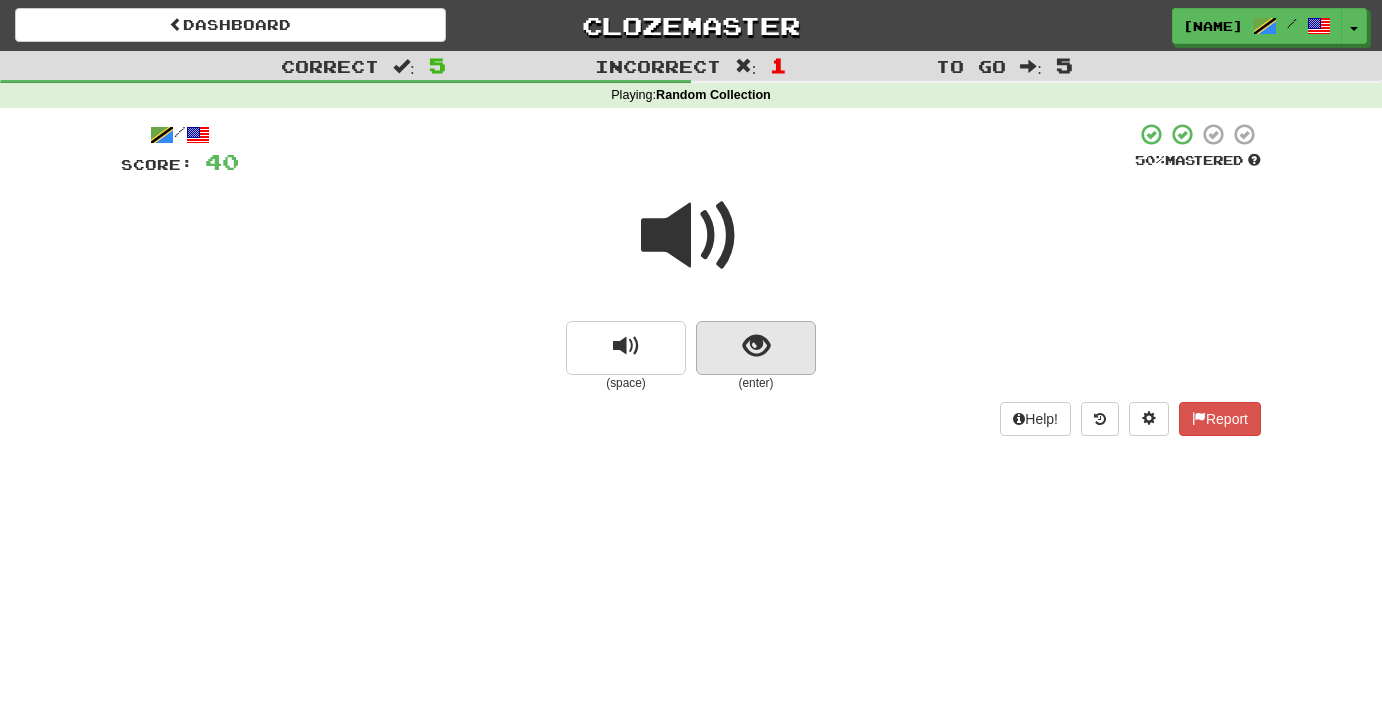 click at bounding box center [756, 346] 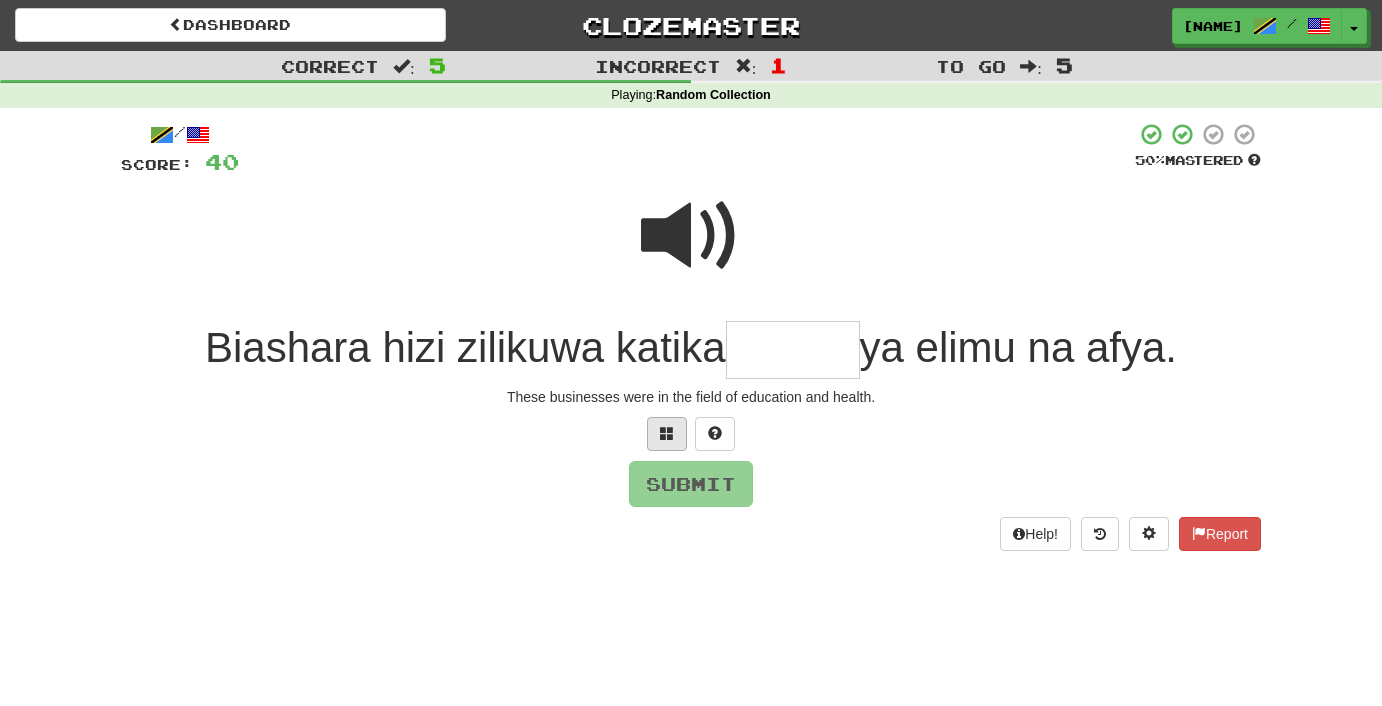 click at bounding box center (667, 433) 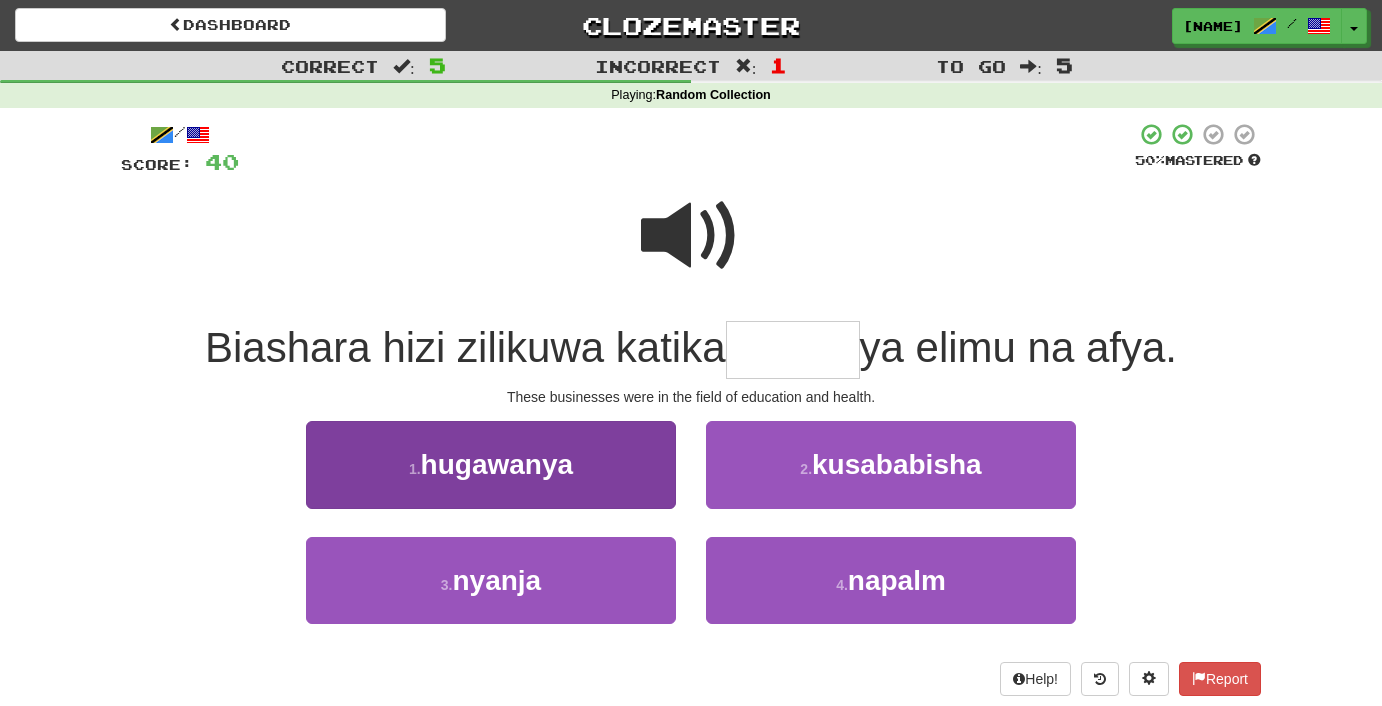 scroll, scrollTop: 0, scrollLeft: 0, axis: both 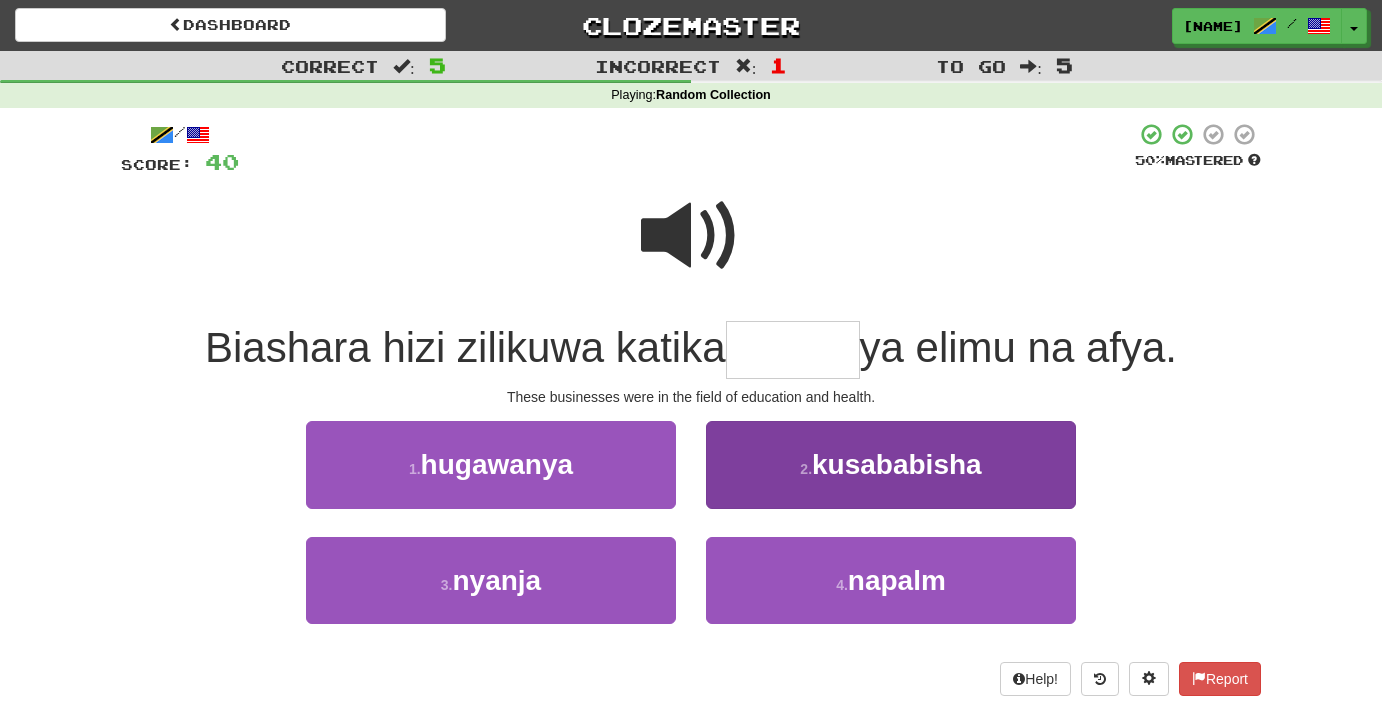 click on "kusababisha" at bounding box center (897, 464) 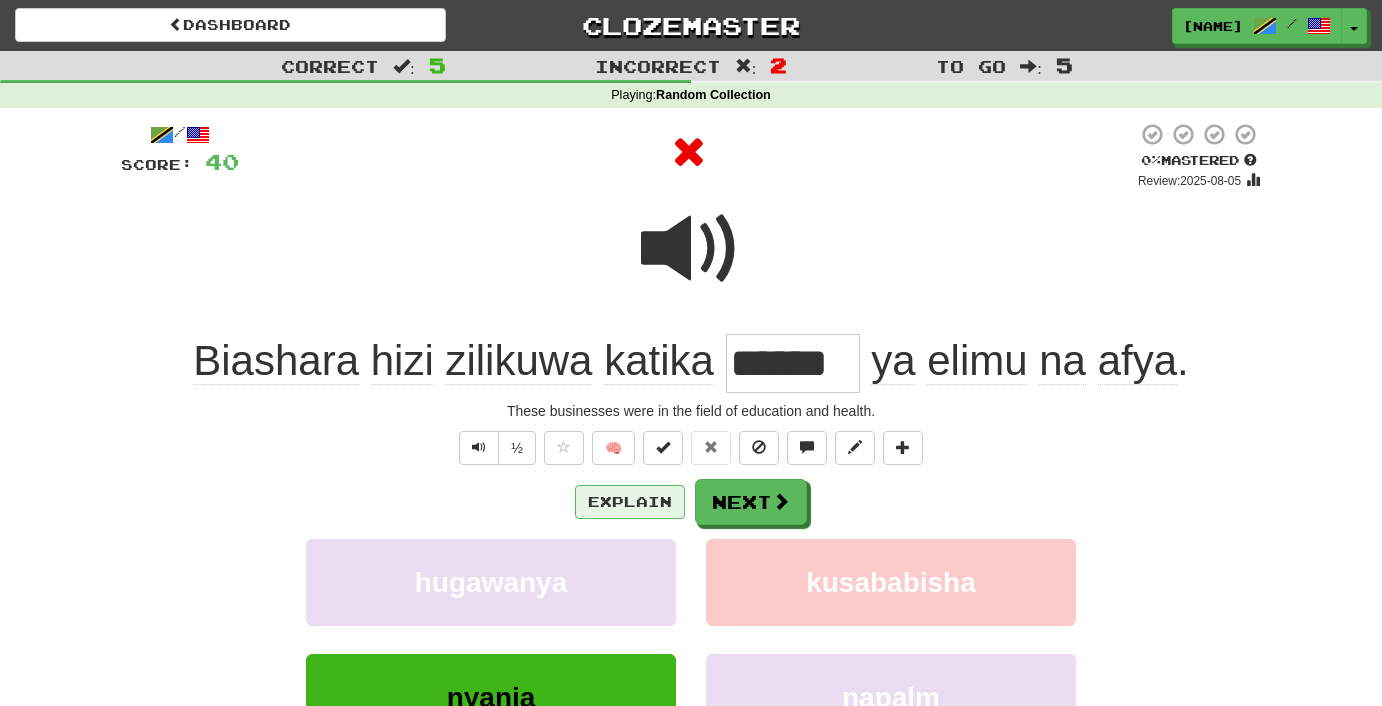 click on "Explain" at bounding box center [630, 502] 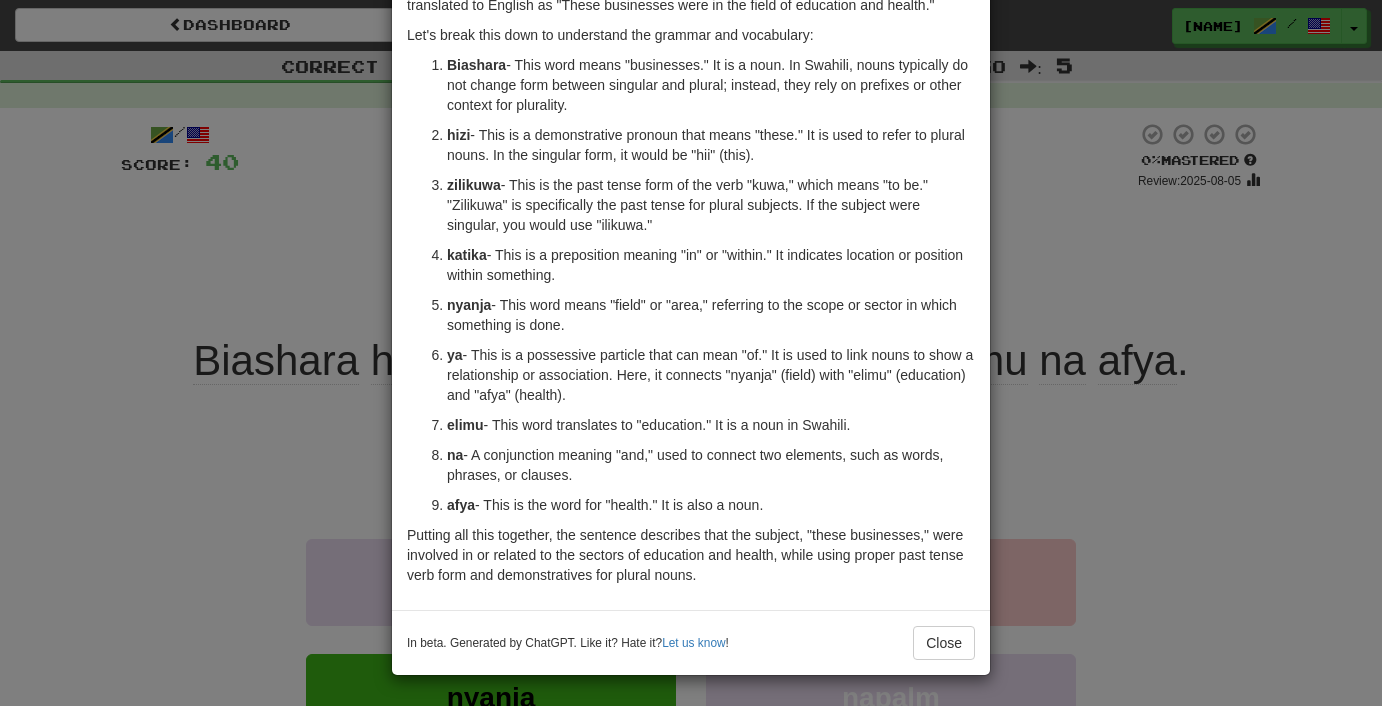 scroll, scrollTop: 122, scrollLeft: 0, axis: vertical 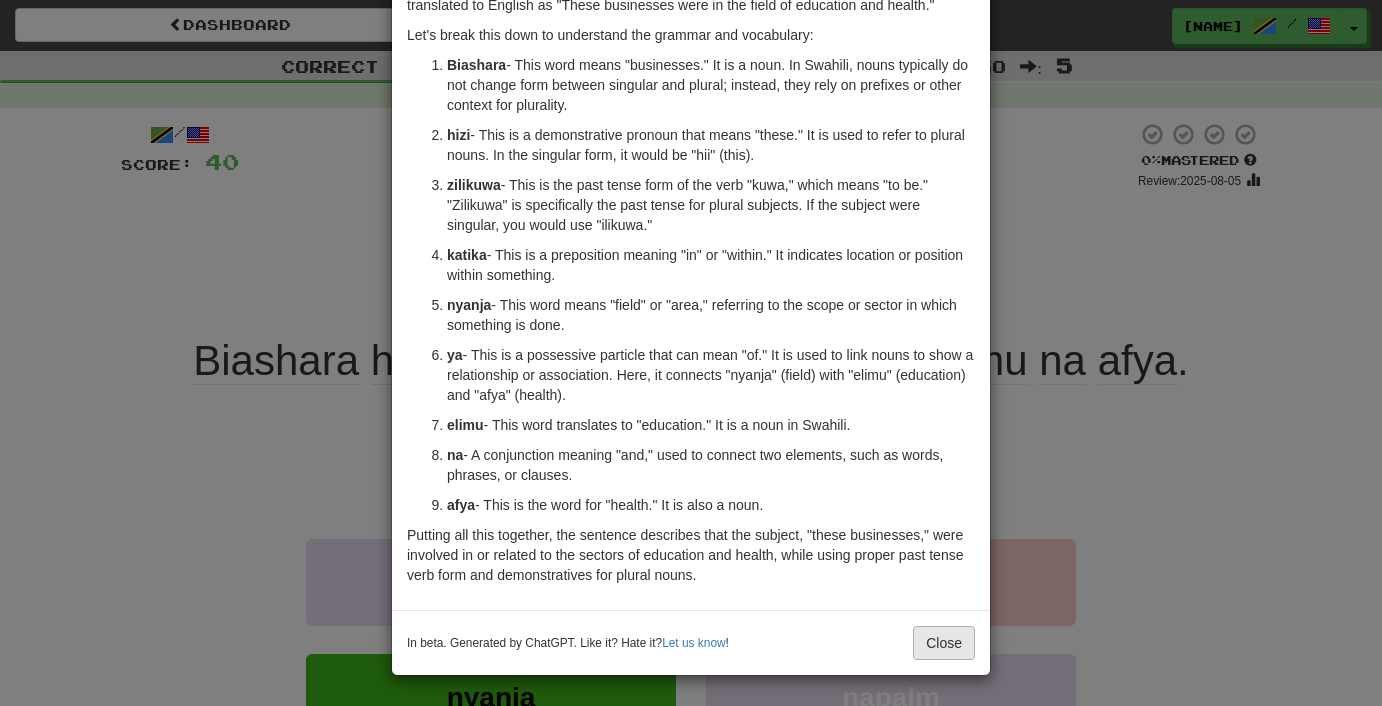 click on "Close" at bounding box center [944, 643] 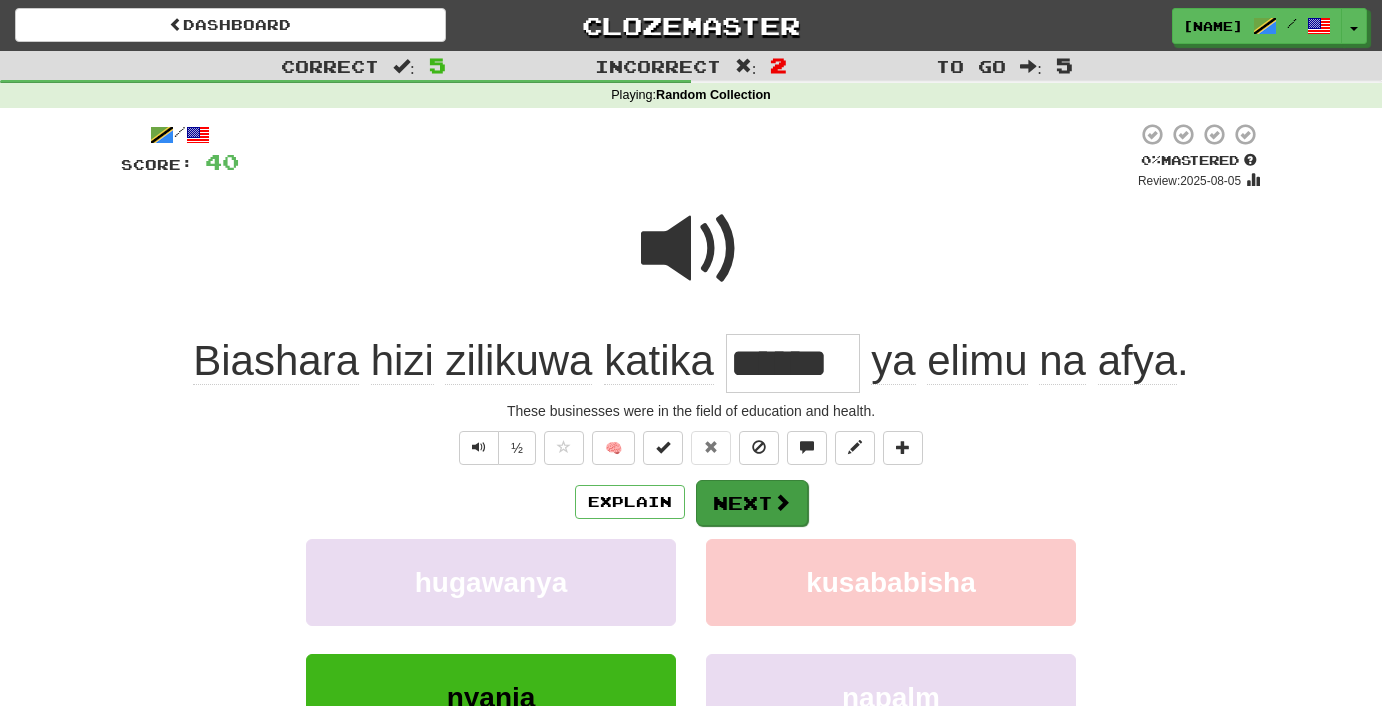 click on "Next" at bounding box center [752, 503] 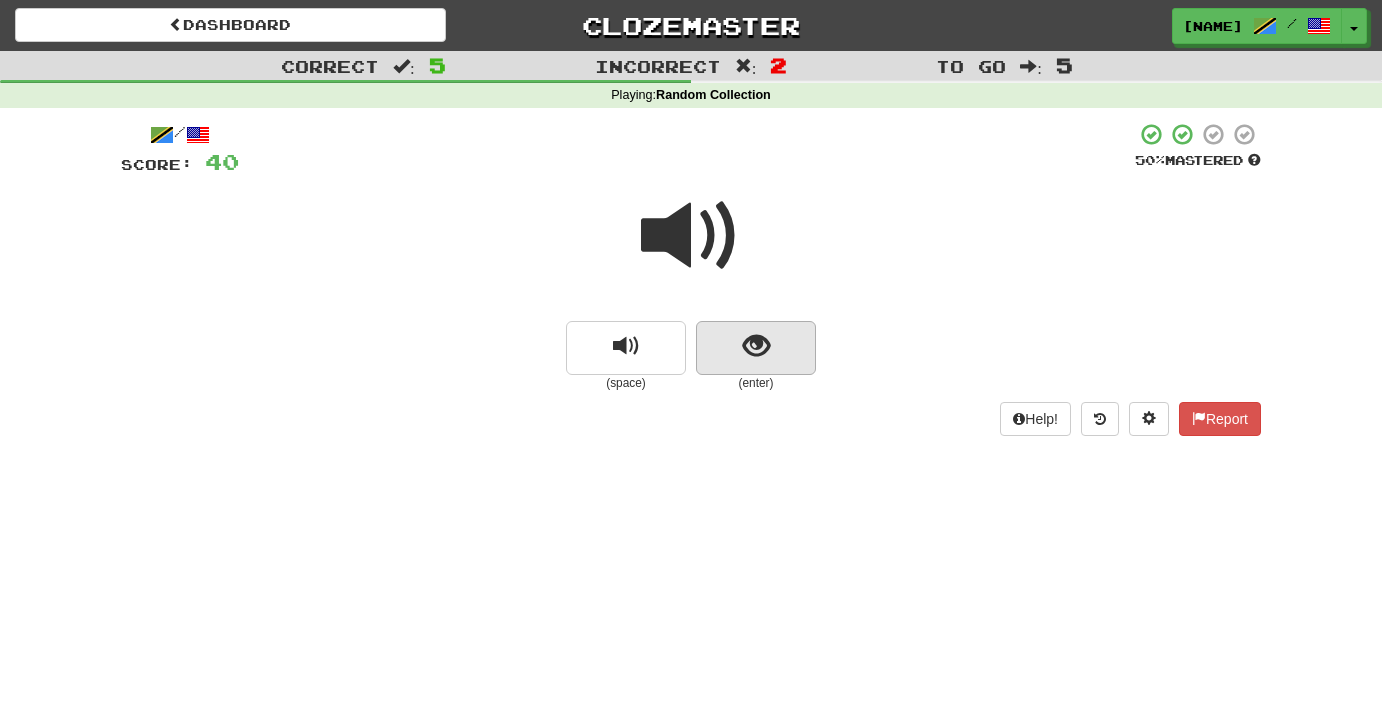click at bounding box center [756, 346] 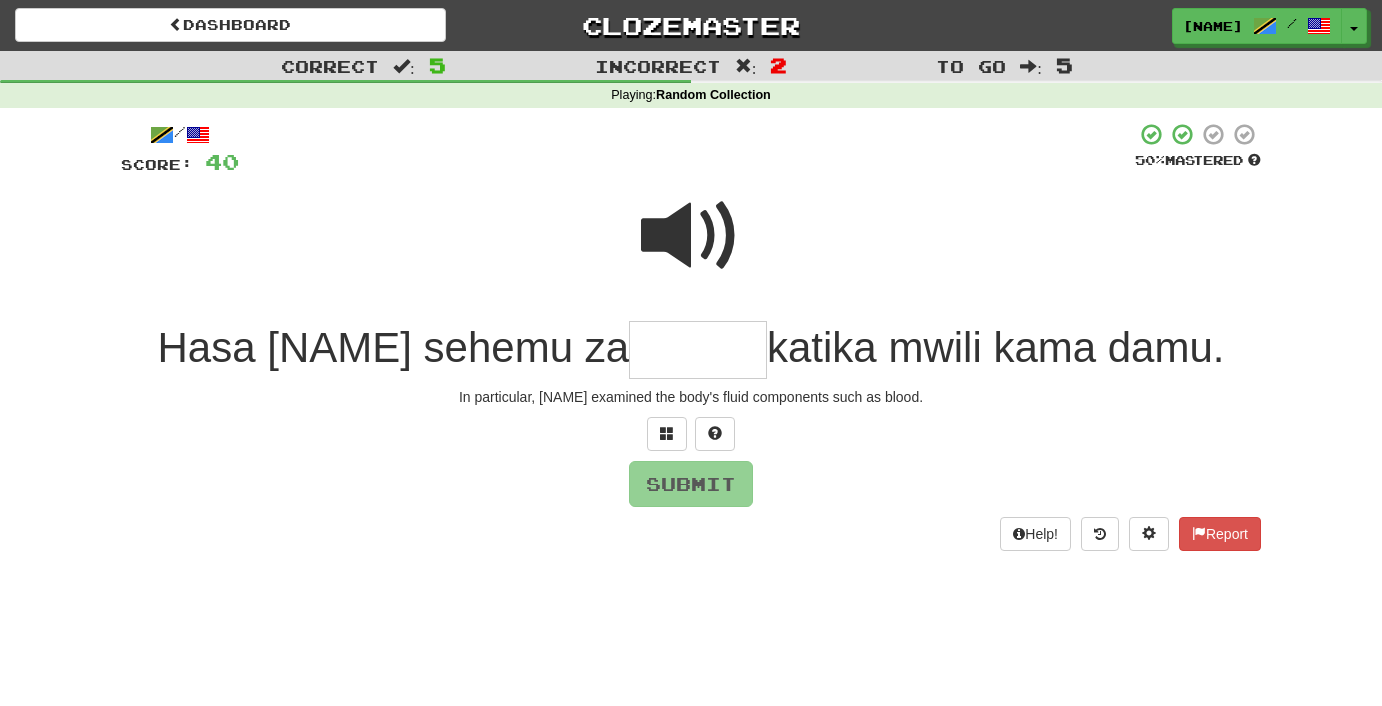 type on "*" 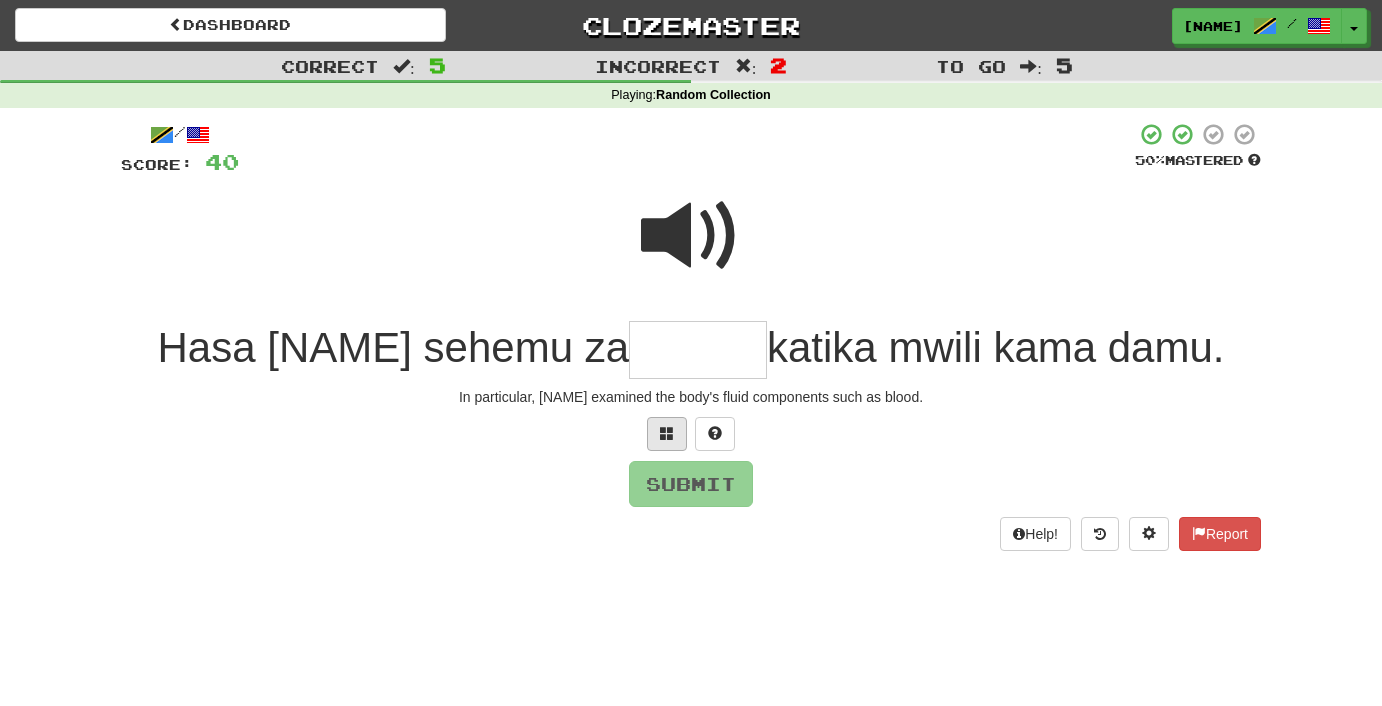 click at bounding box center (667, 434) 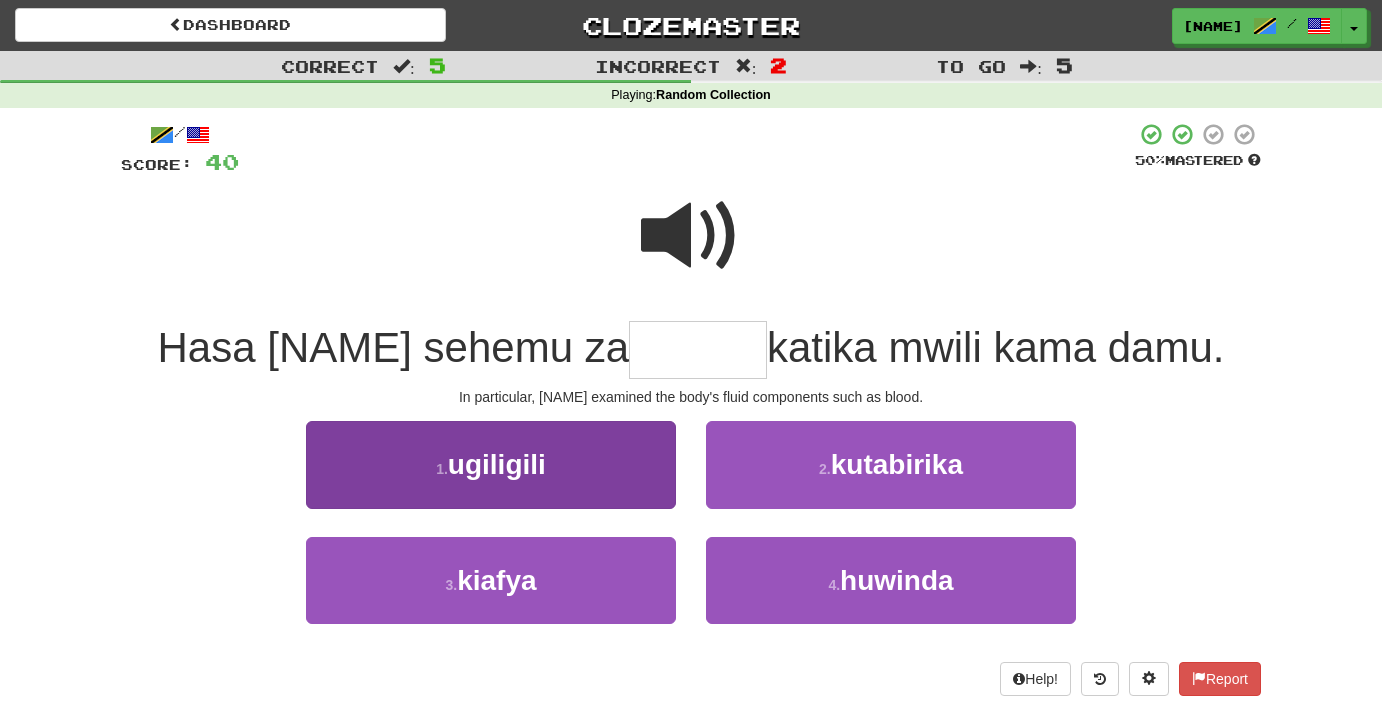 click on "ugiligili" at bounding box center [497, 464] 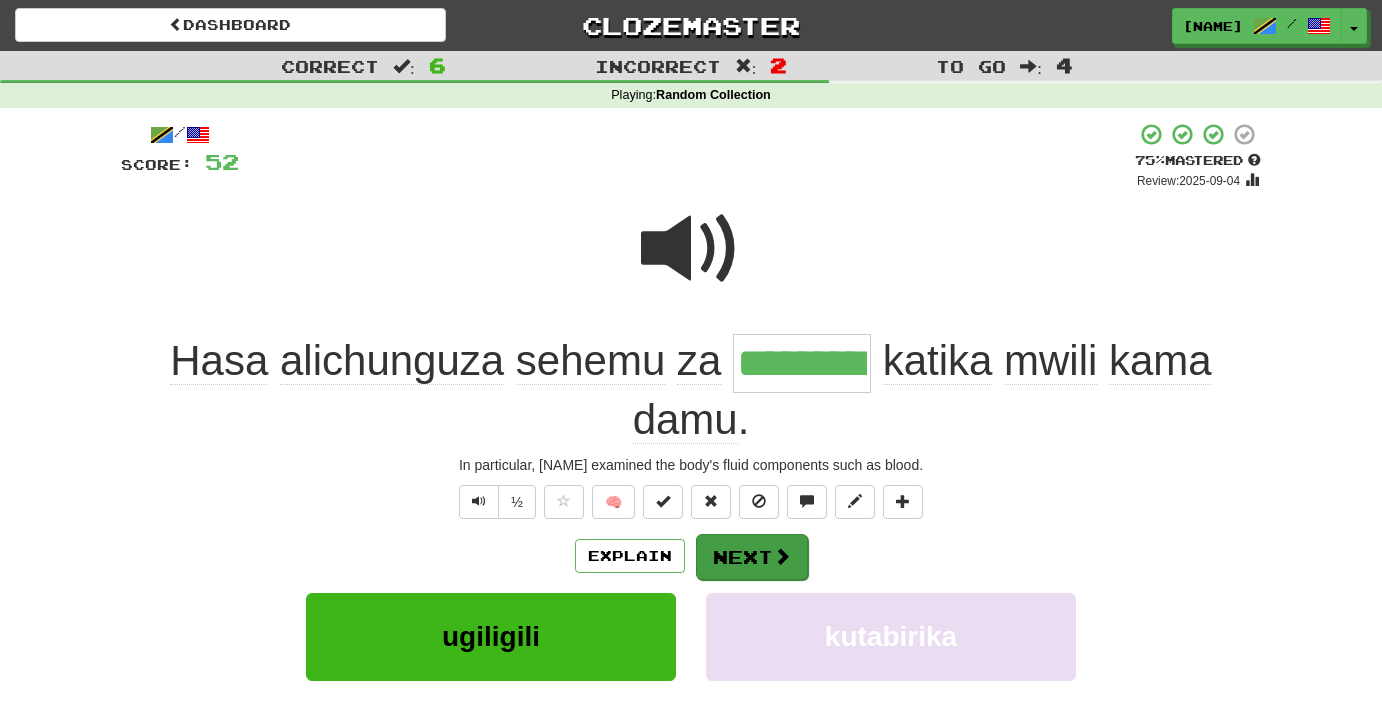 click on "Next" at bounding box center [752, 557] 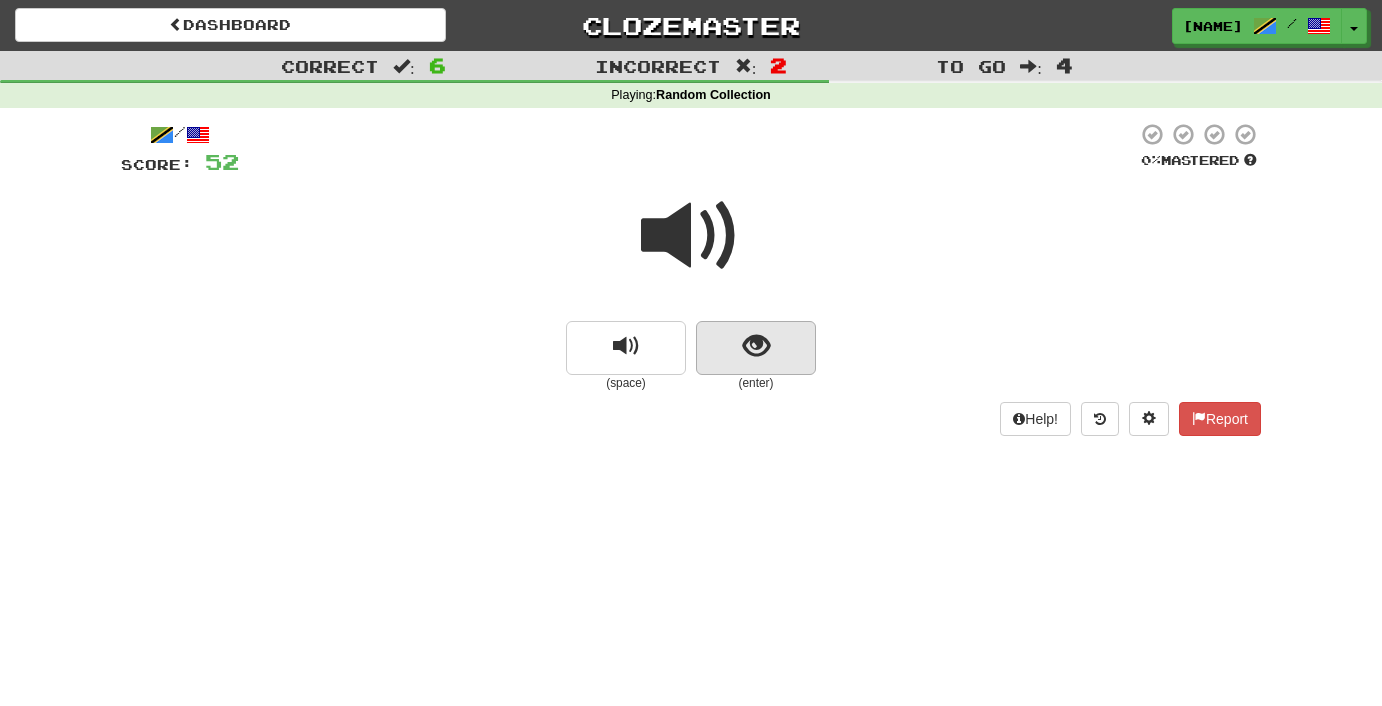click at bounding box center (756, 346) 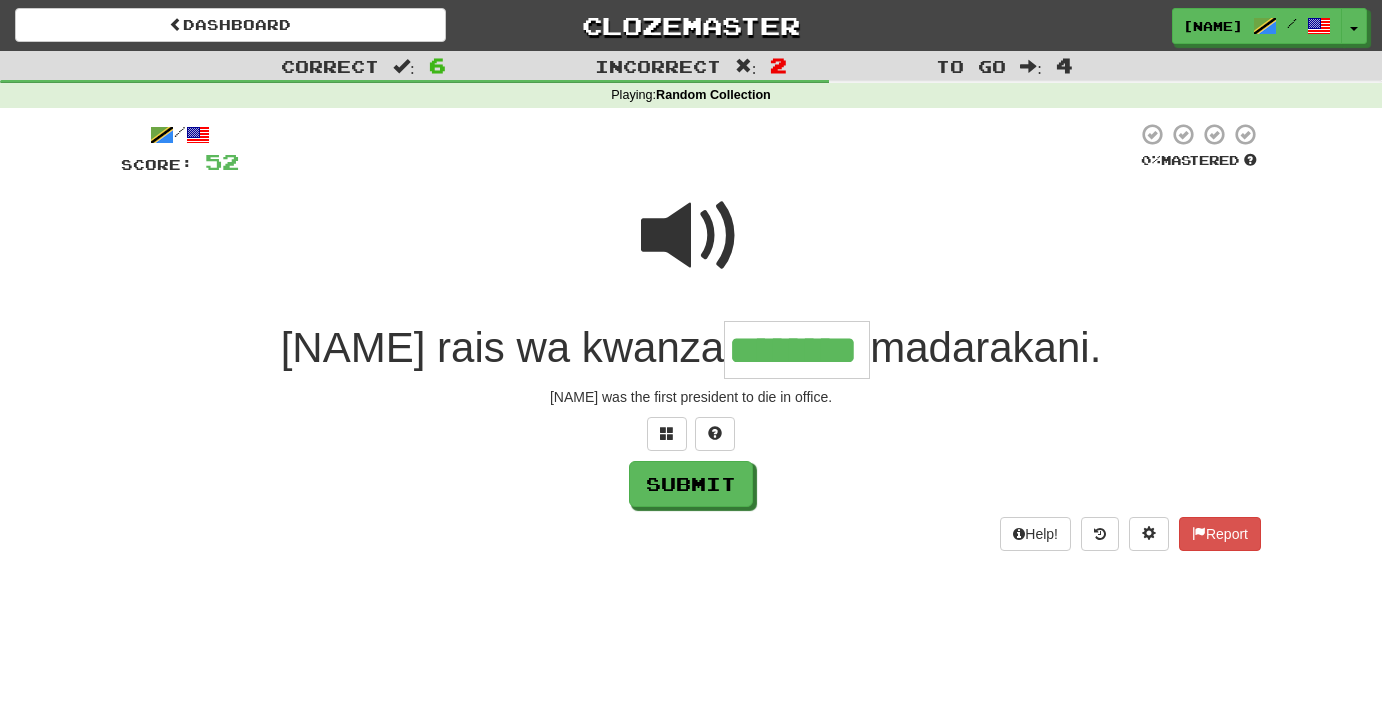 type on "********" 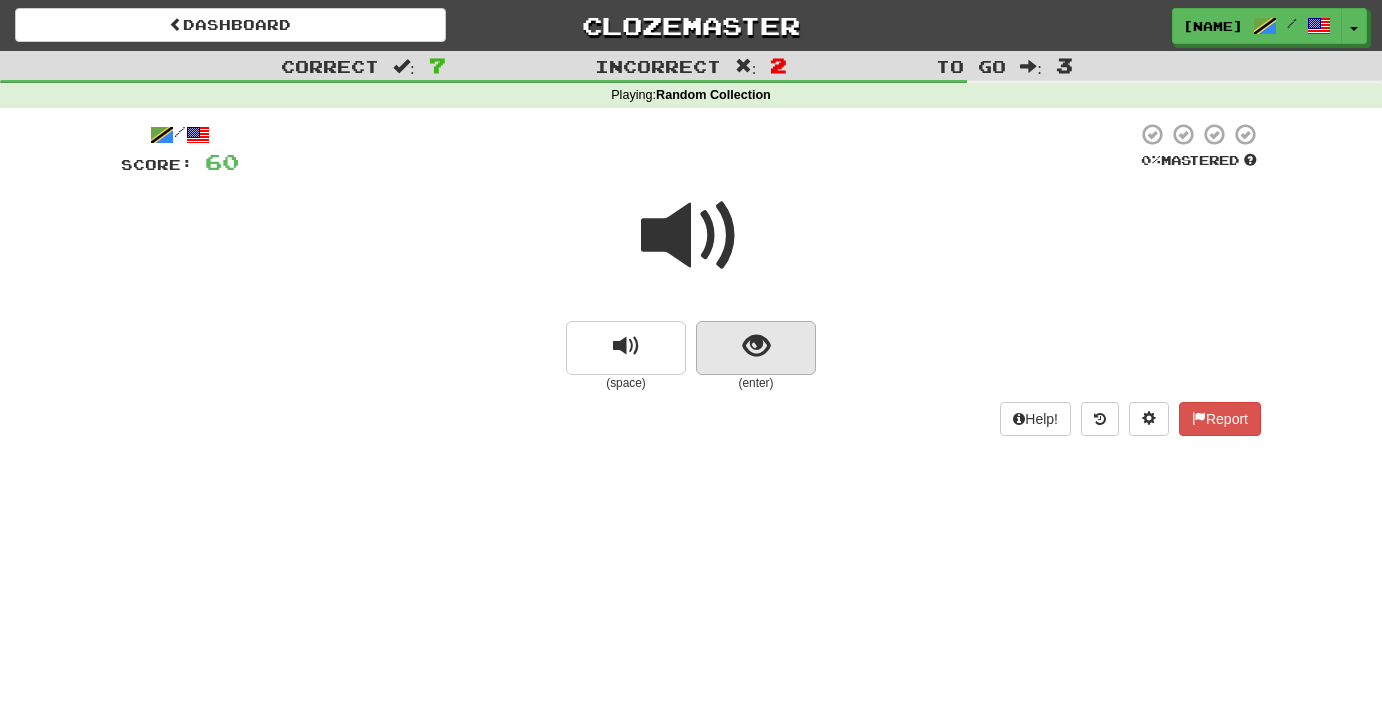 click at bounding box center (756, 346) 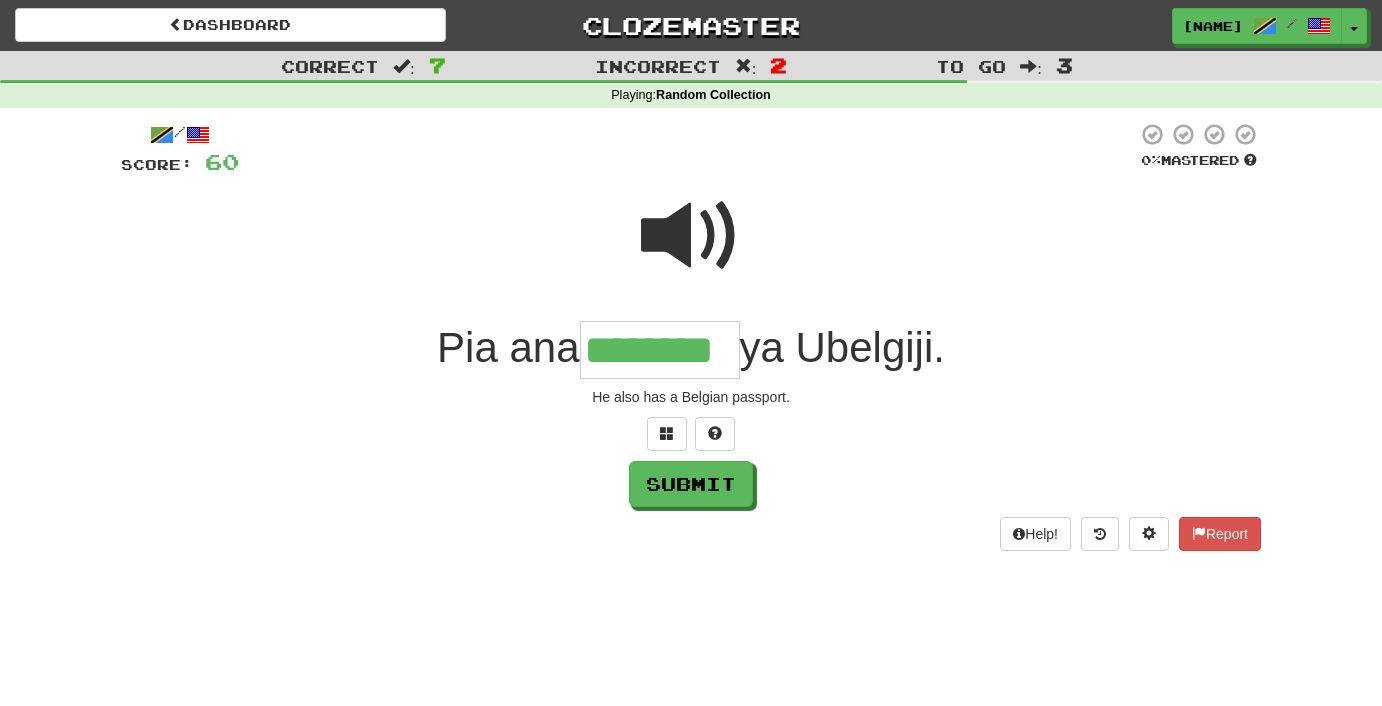 type on "********" 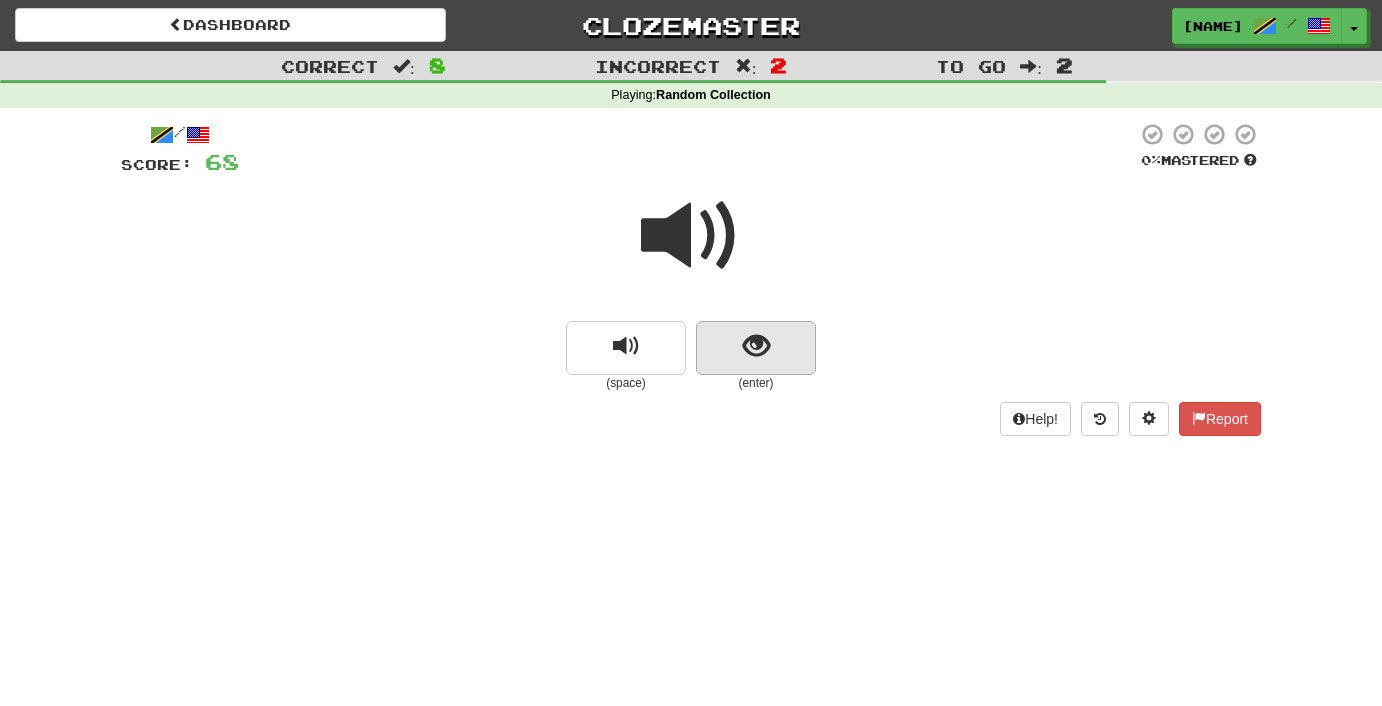click at bounding box center [756, 346] 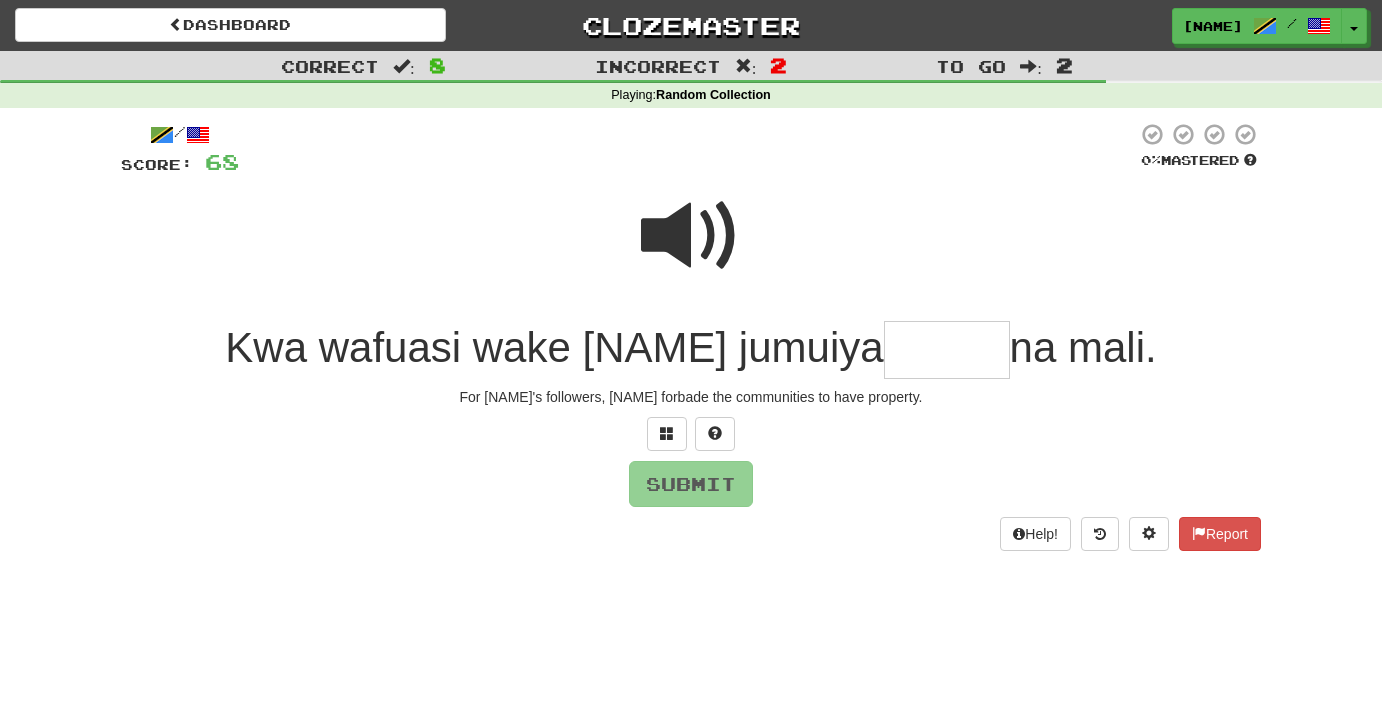 type on "*" 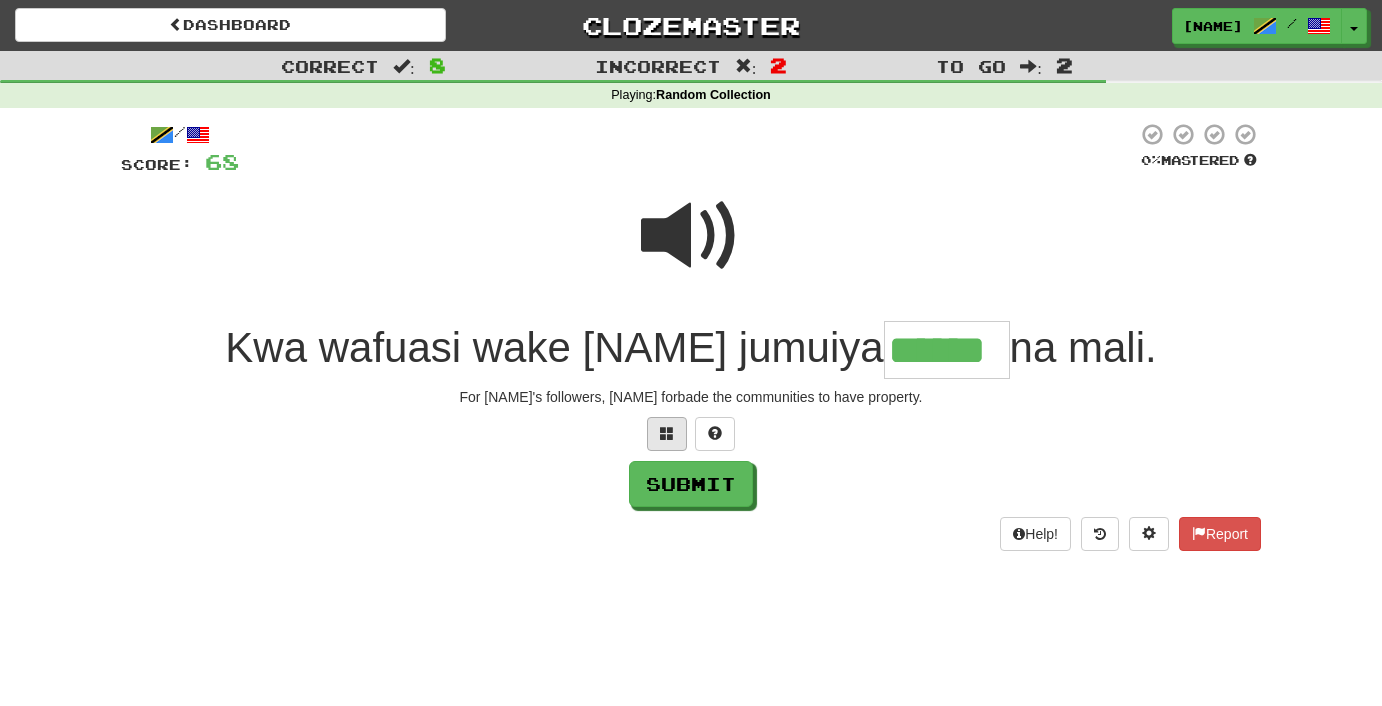 type on "******" 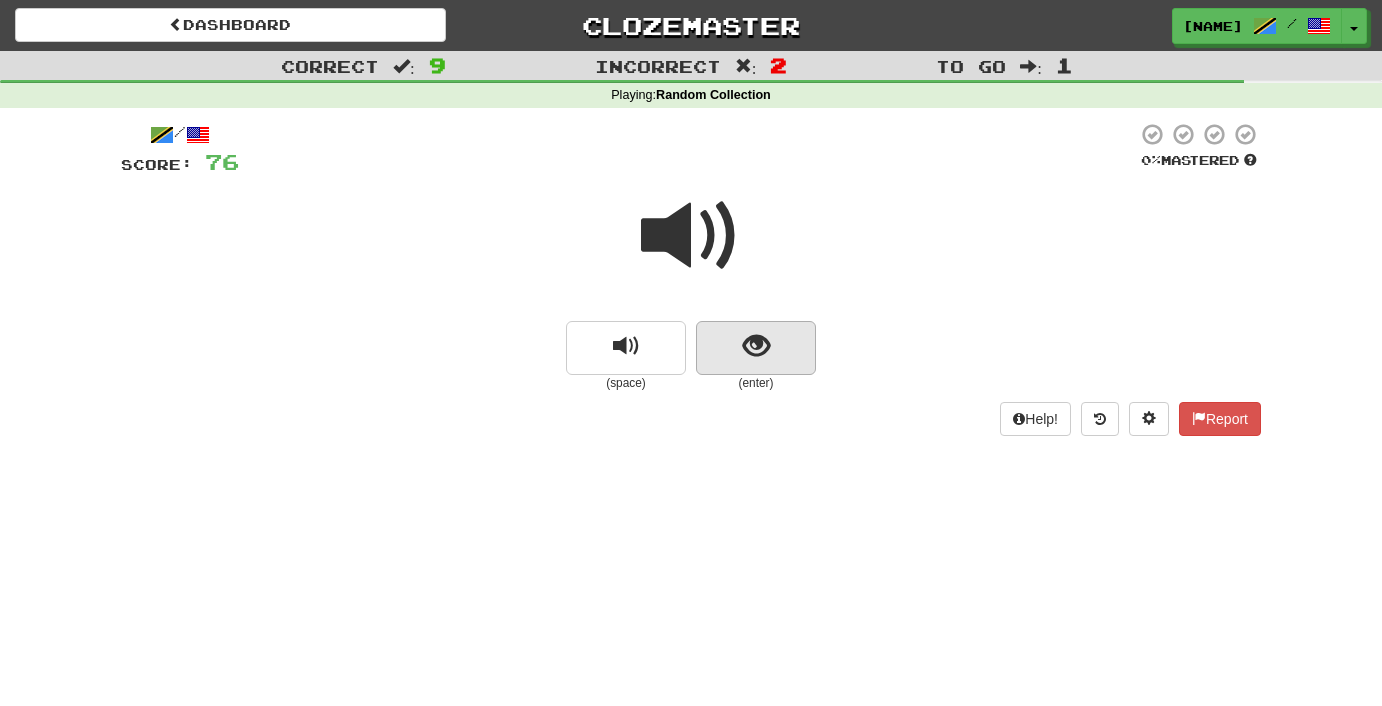 click at bounding box center (756, 348) 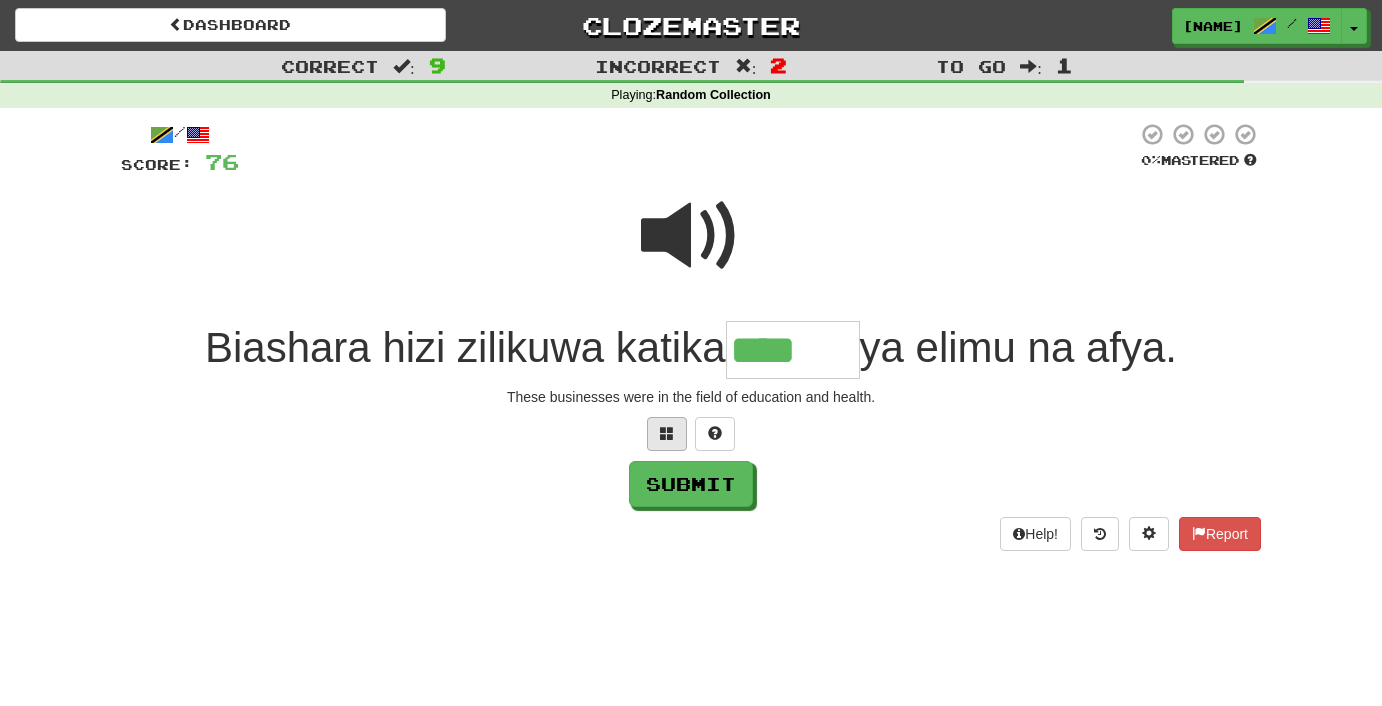 click at bounding box center (667, 433) 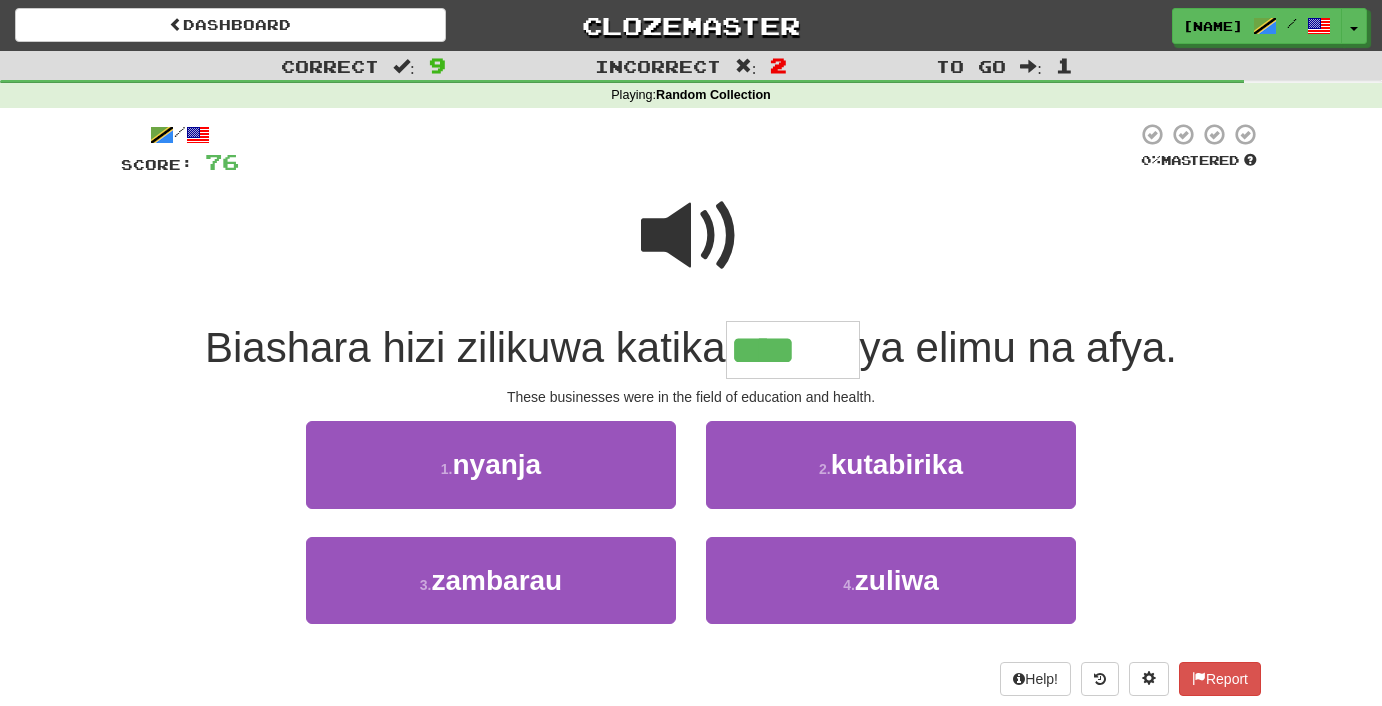 click on "1 .  nyanja" at bounding box center (491, 464) 